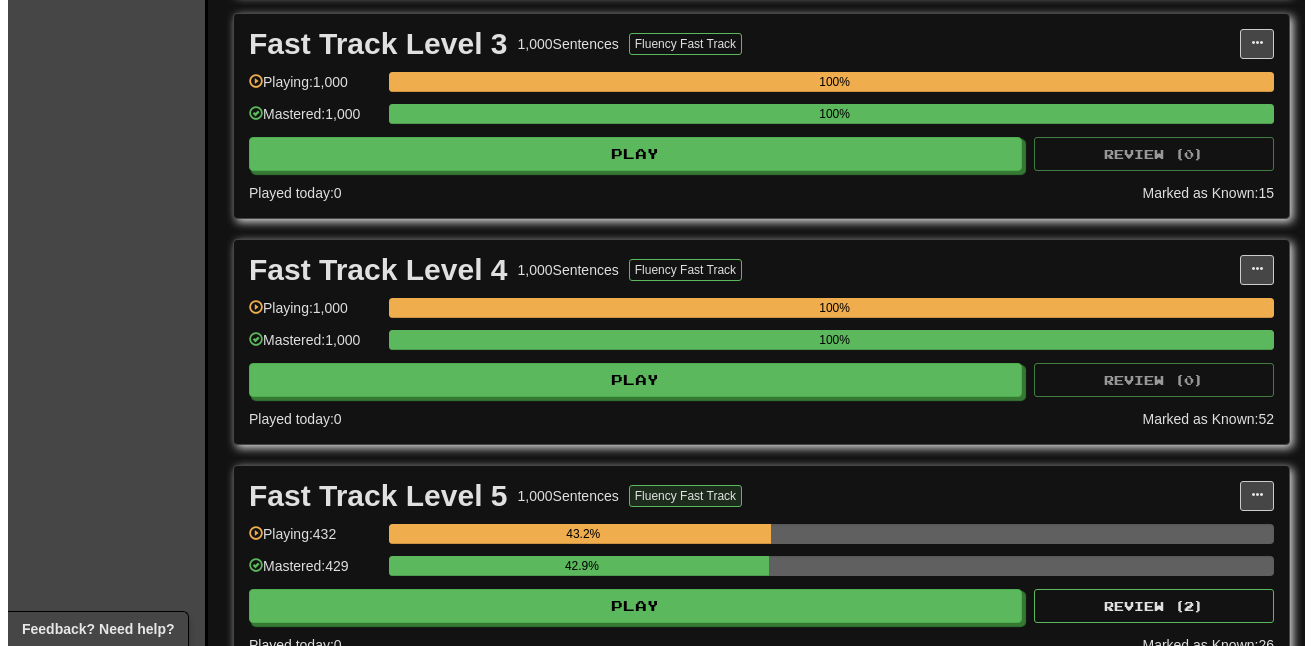 scroll, scrollTop: 1000, scrollLeft: 0, axis: vertical 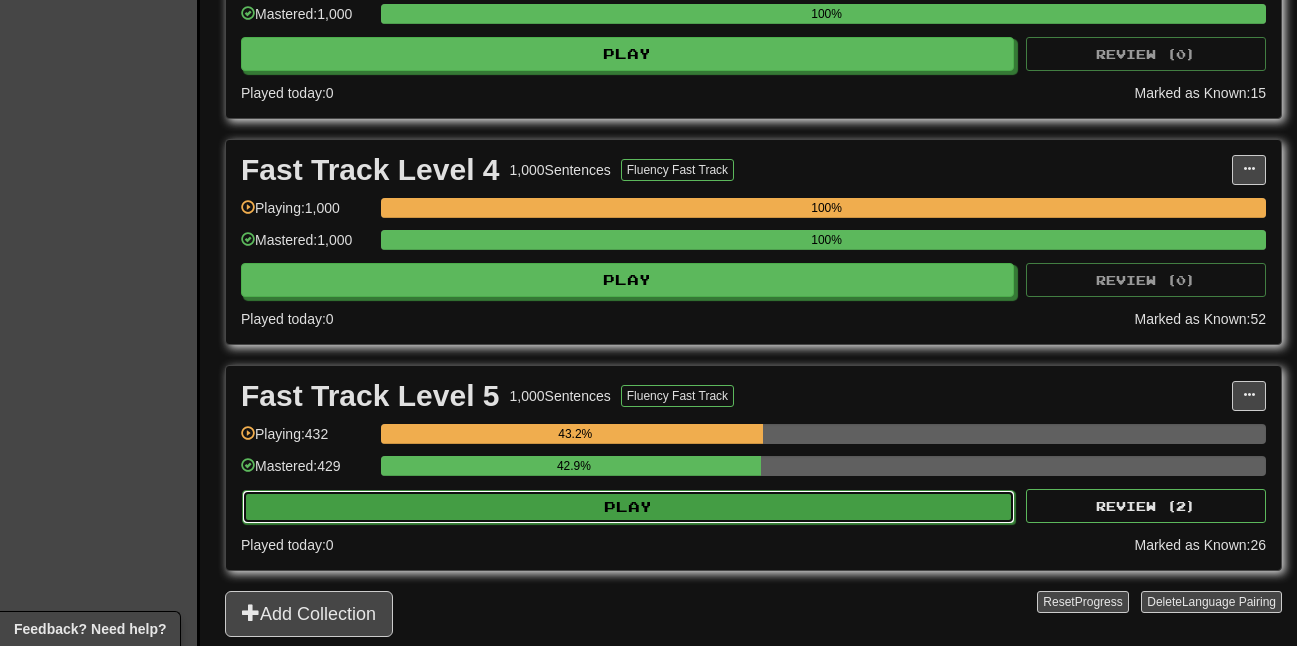 click on "Play" at bounding box center [628, 507] 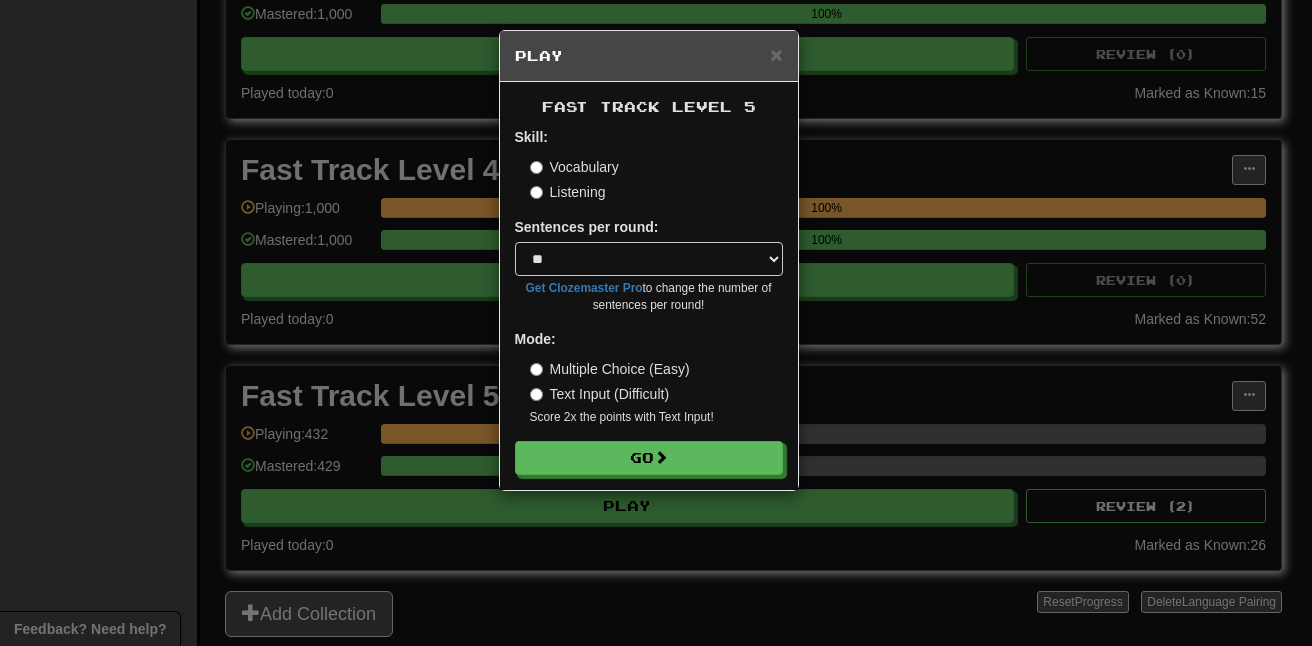 click on "× Play Fast Track Level 5 Skill: Vocabulary Listening Sentences per round: * ** ** ** ** ** *** ******** Get Clozemaster Pro  to change the number of sentences per round! Mode: Multiple Choice (Easy) Text Input (Difficult) Score 2x the points with Text Input ! Go" at bounding box center (656, 323) 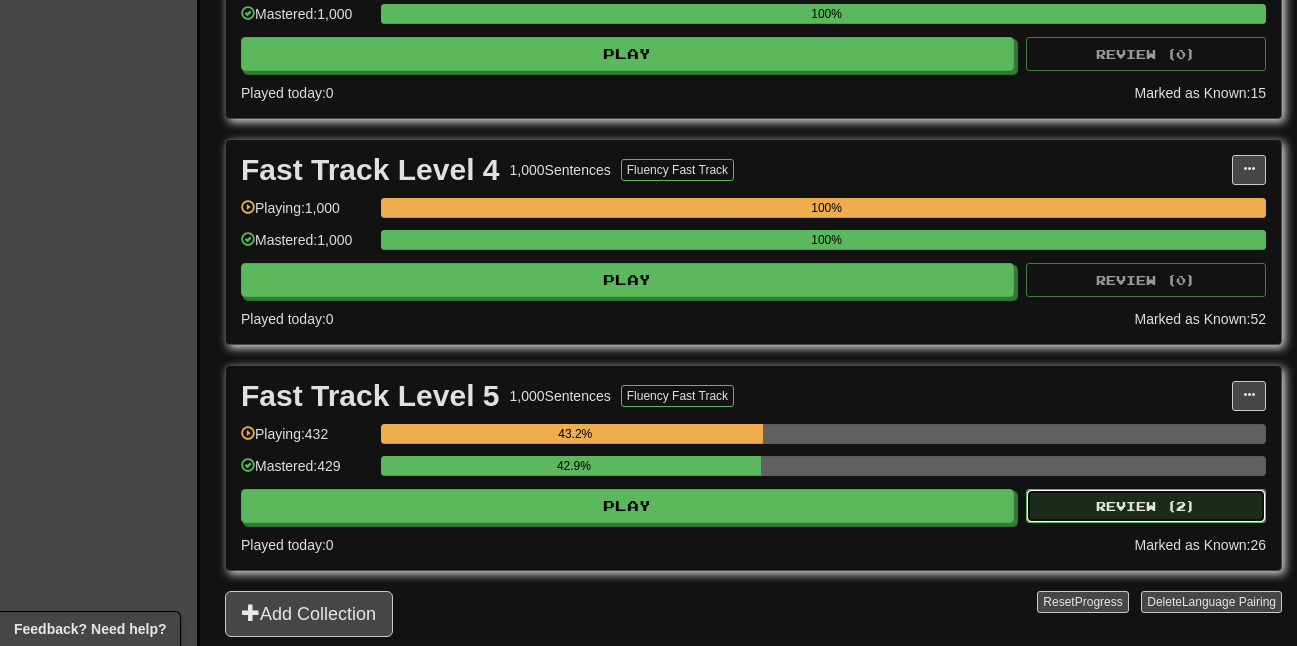 click on "Review ( 2 )" at bounding box center [1146, 506] 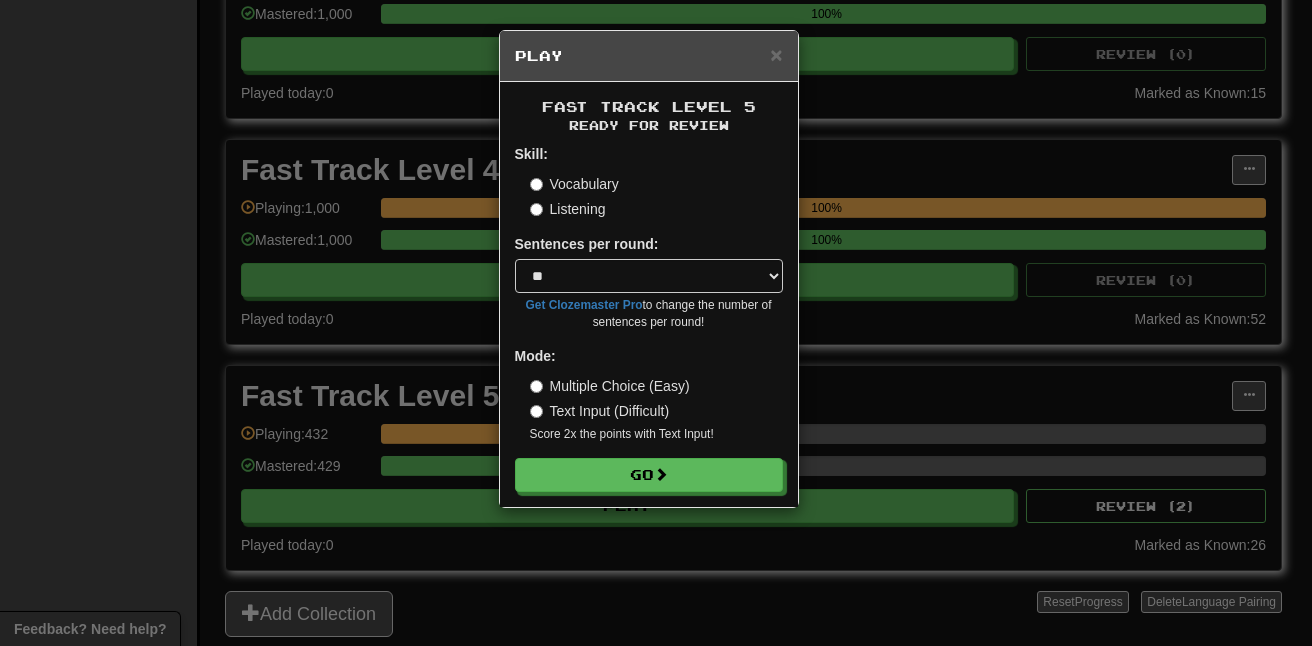 click on "× Play Fast Track Level 5 Ready for Review Skill: Vocabulary Listening Sentences per round: * ** ** ** ** ** *** ******** Get Clozemaster Pro  to change the number of sentences per round! Mode: Multiple Choice (Easy) Text Input (Difficult) Score 2x the points with Text Input ! Go" at bounding box center (656, 323) 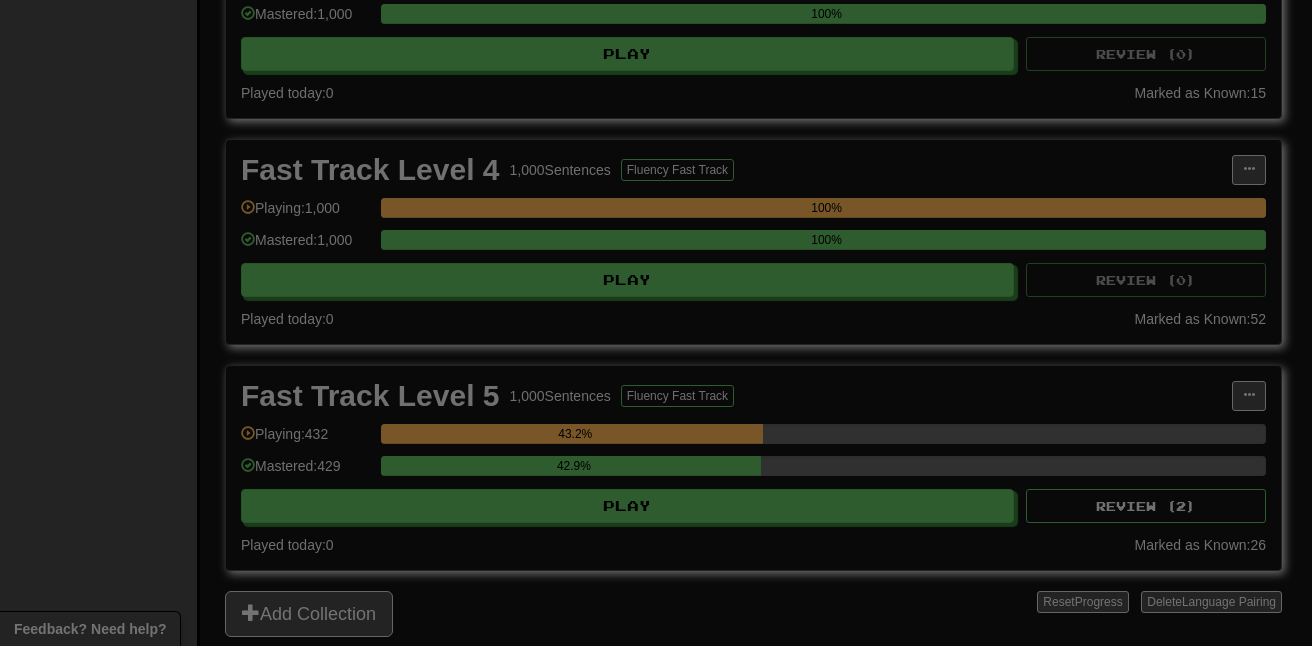 click on "**********" at bounding box center [656, 173] 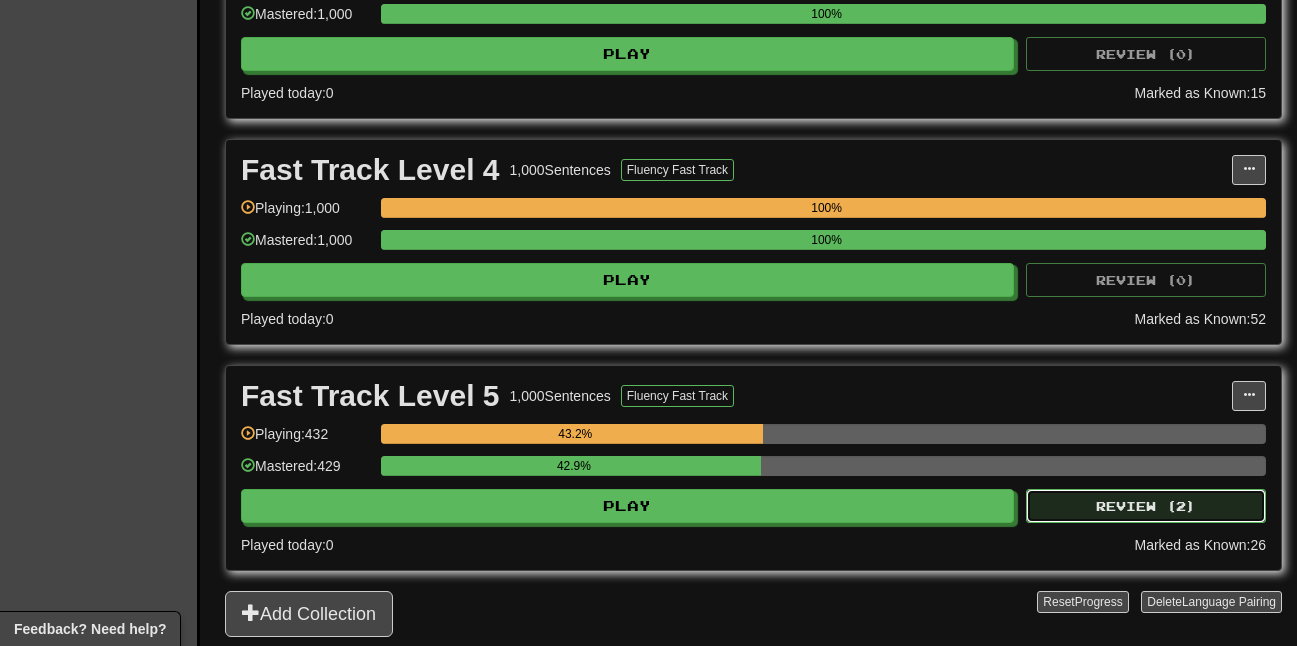 click on "Review ( 2 )" at bounding box center [1146, 506] 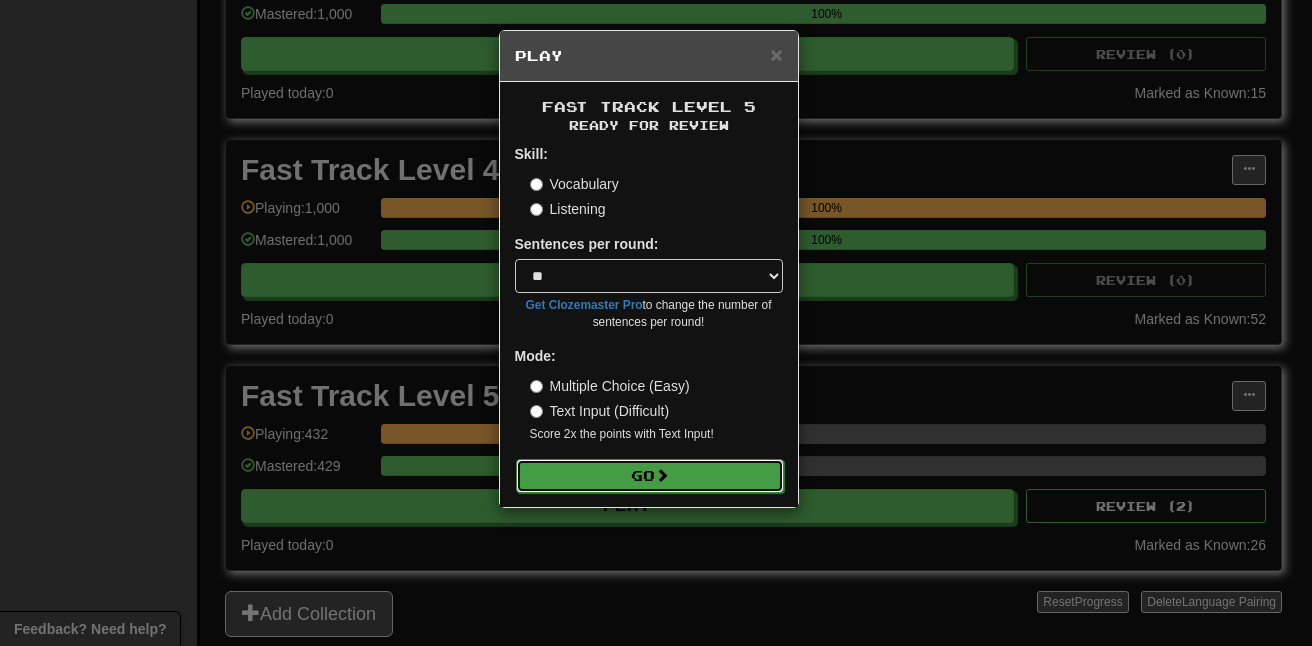 click on "Go" at bounding box center (650, 476) 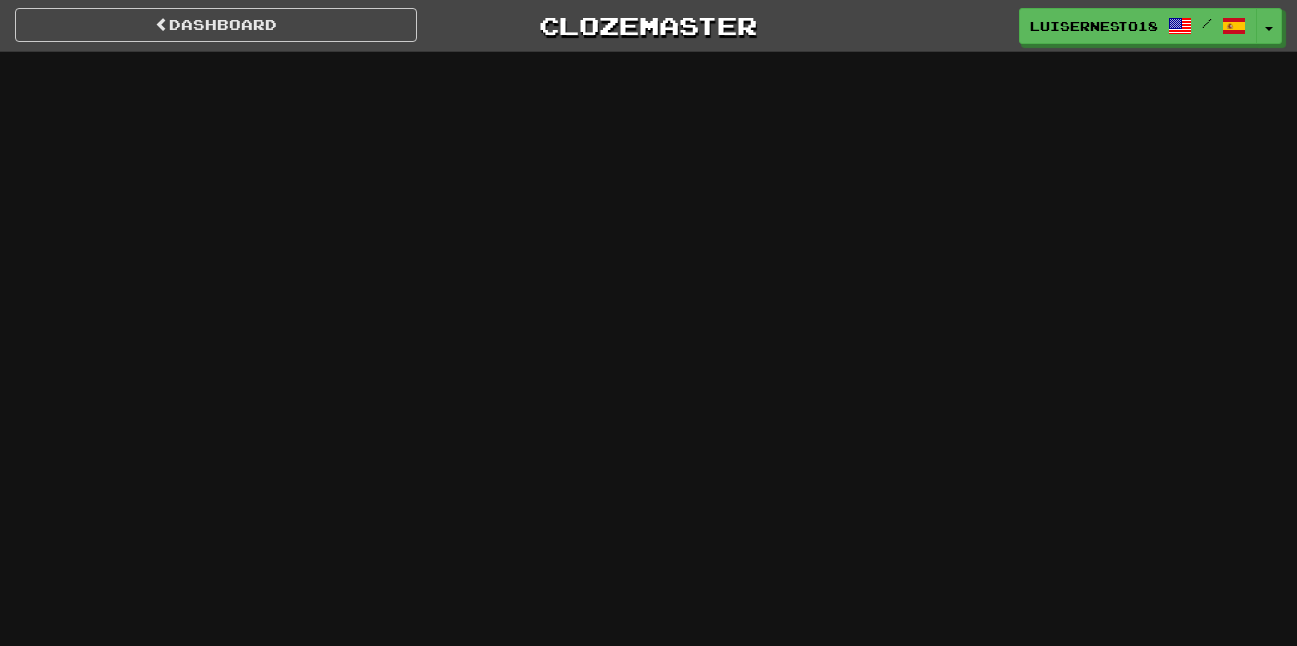 scroll, scrollTop: 0, scrollLeft: 0, axis: both 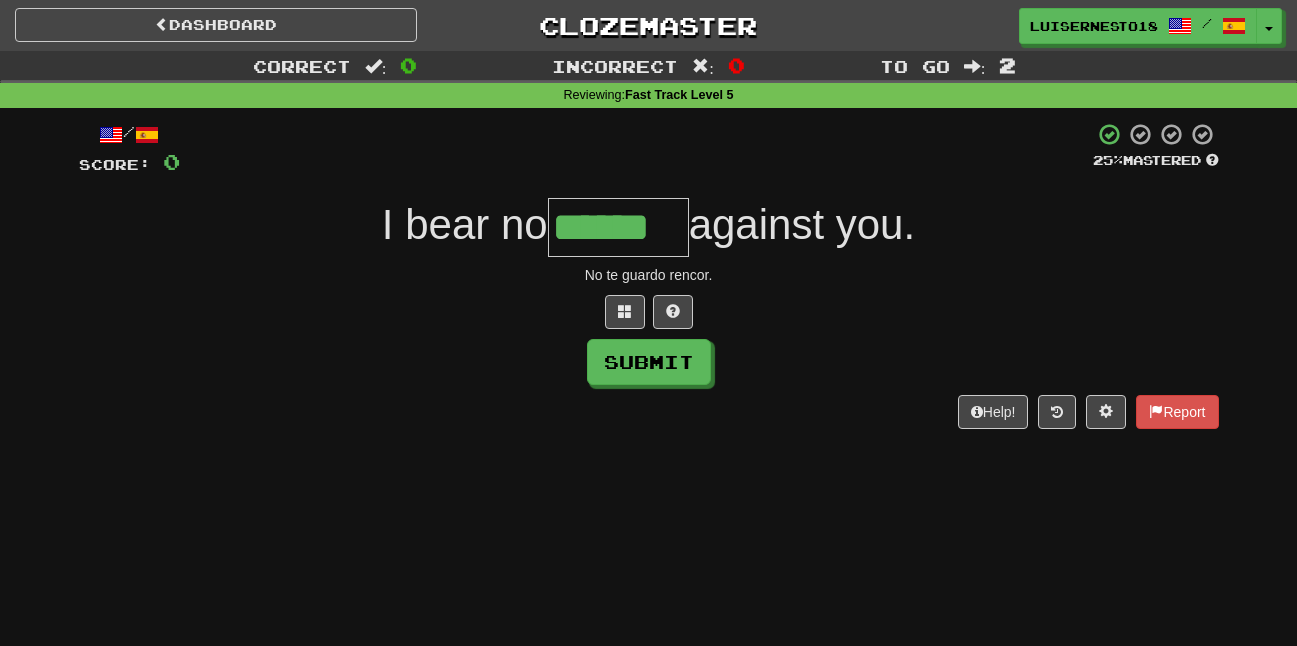 type on "******" 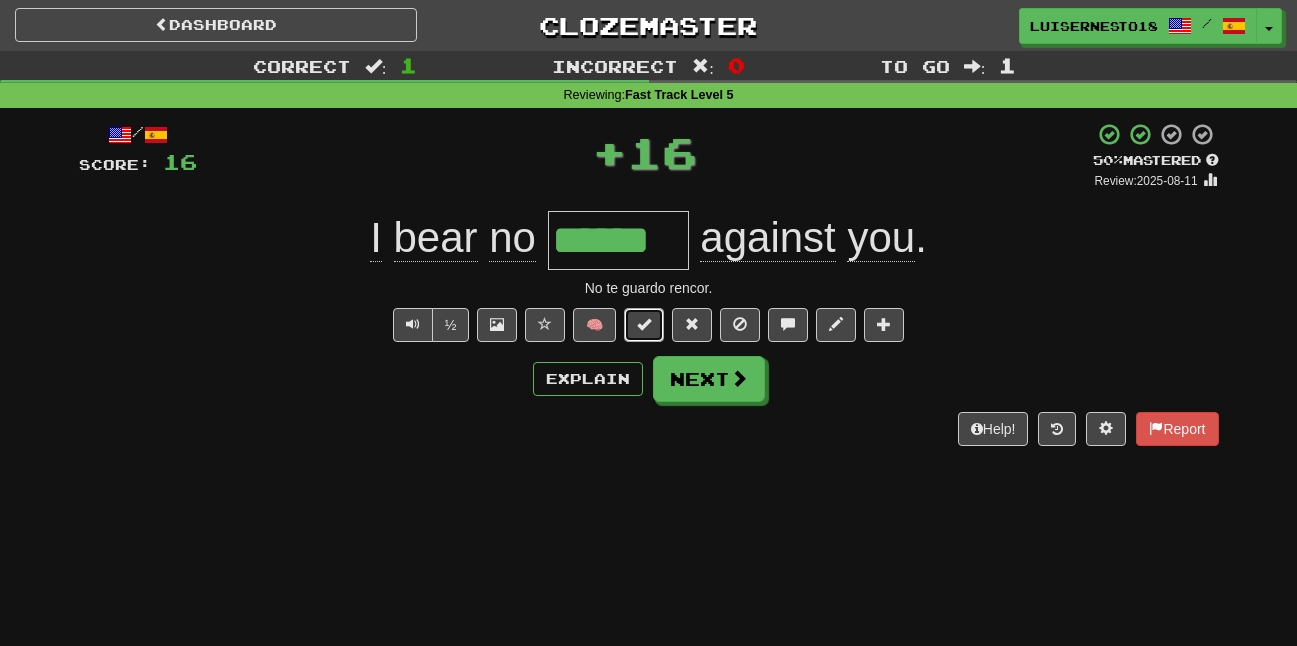 click at bounding box center [644, 325] 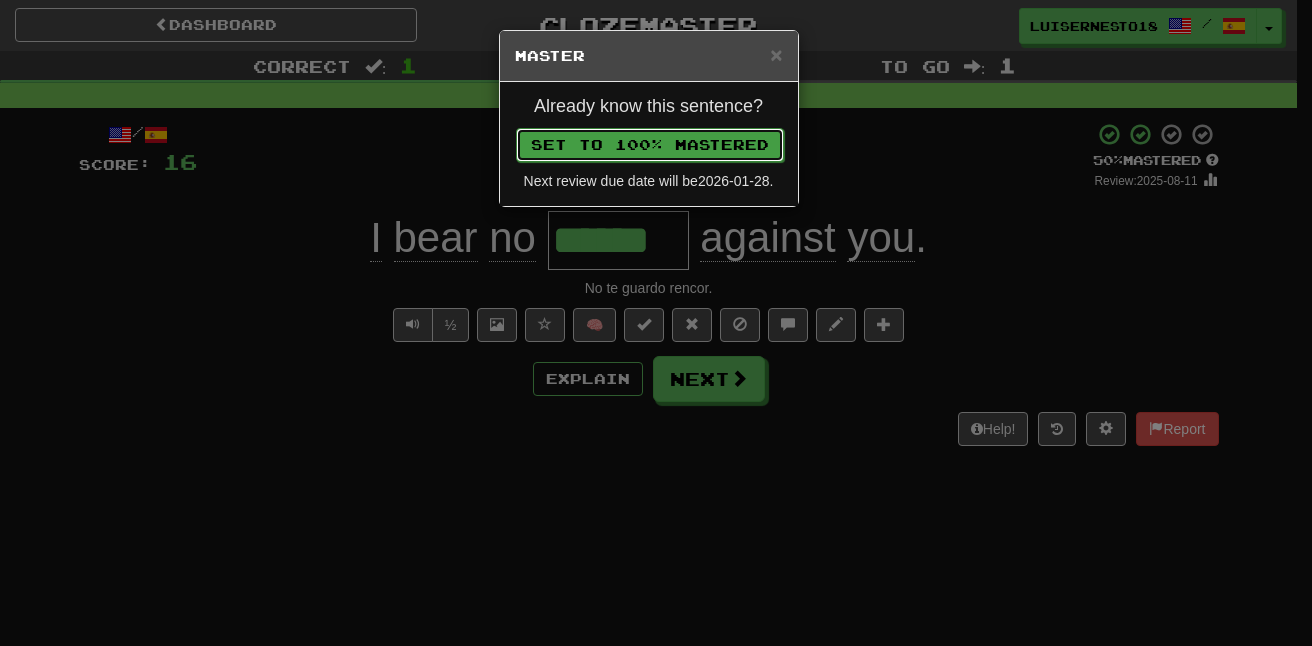 click on "Set to 100% Mastered" at bounding box center (650, 145) 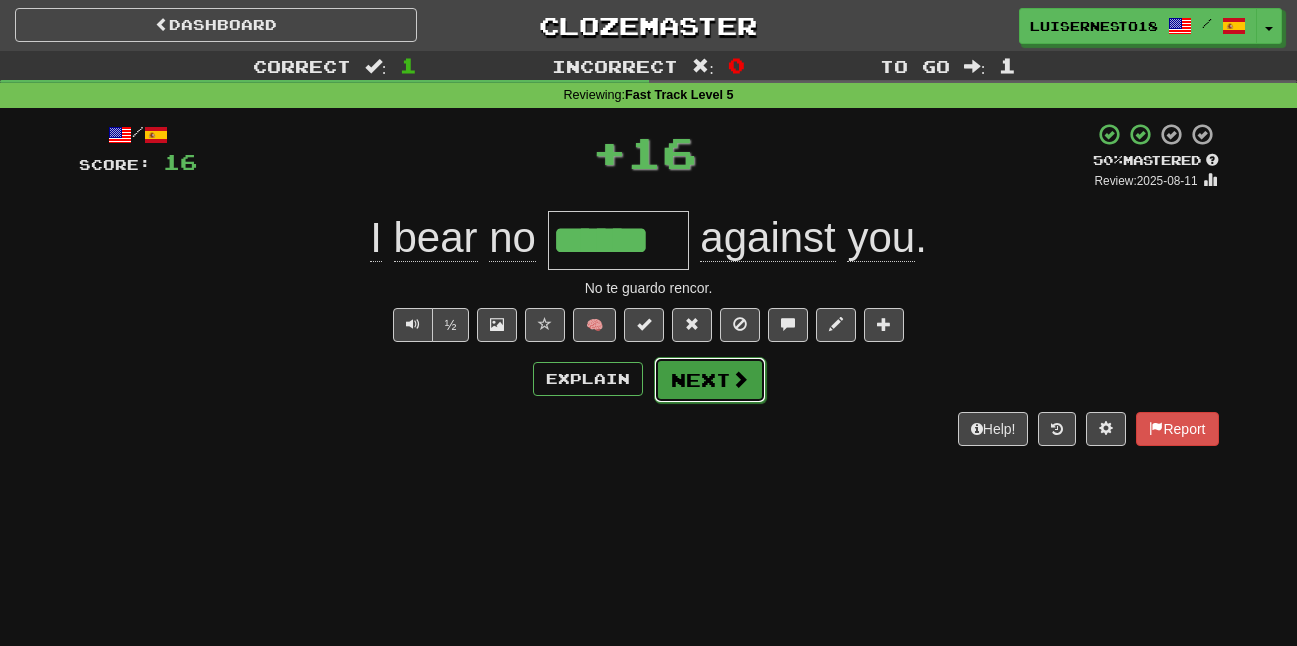 click on "Next" at bounding box center [710, 380] 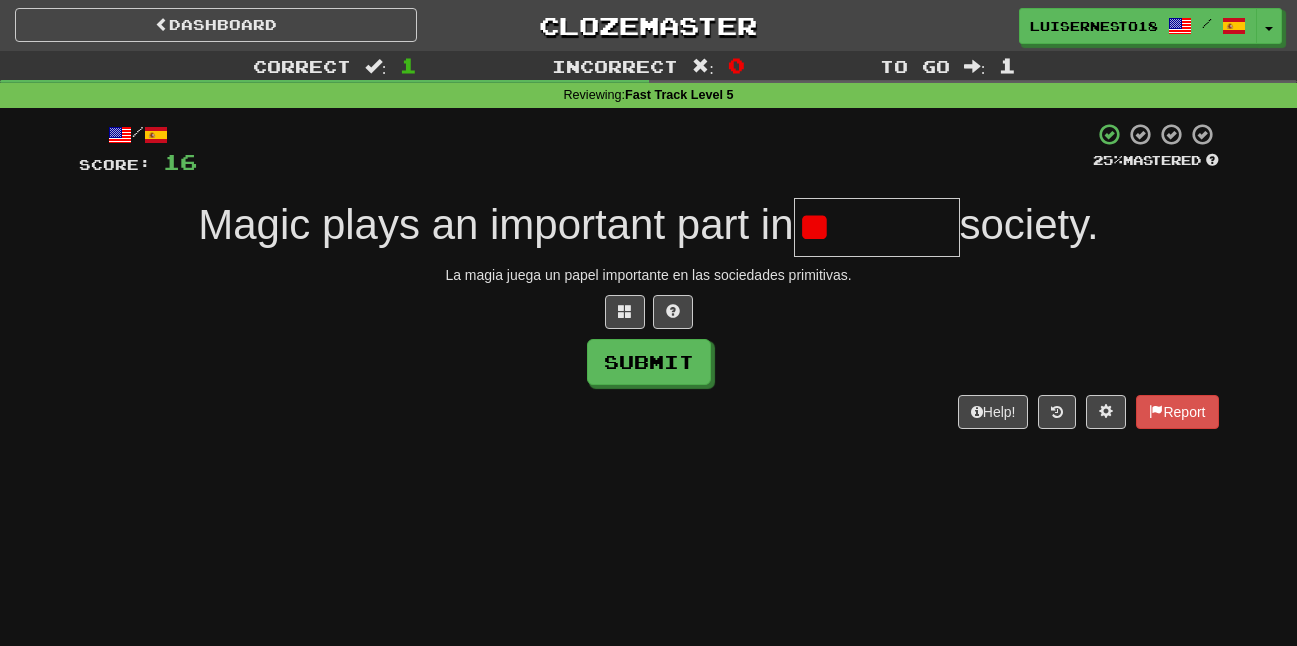 type on "*" 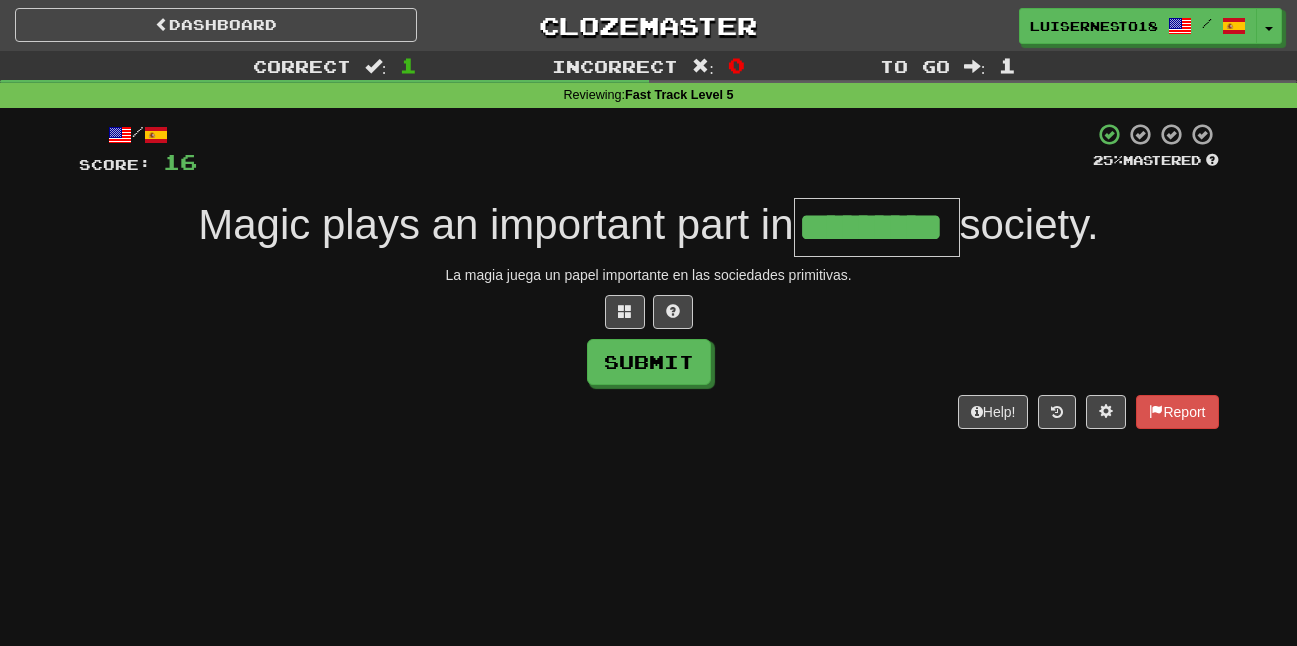 type on "*********" 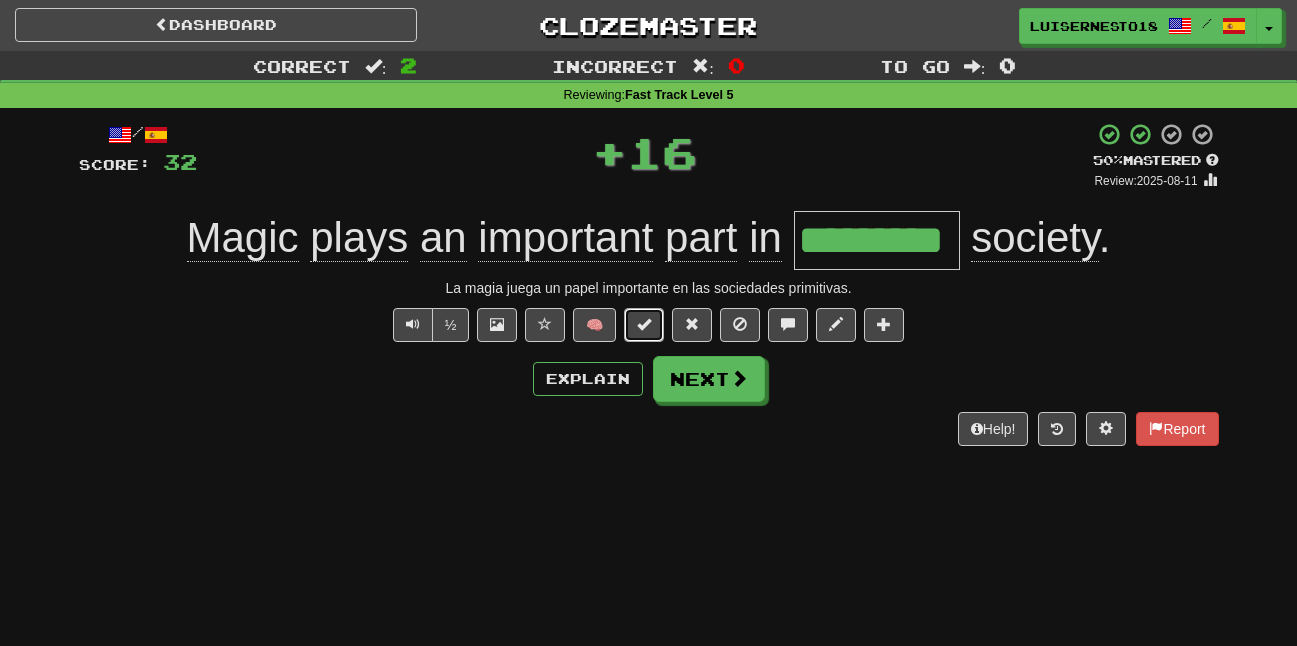 click at bounding box center (644, 325) 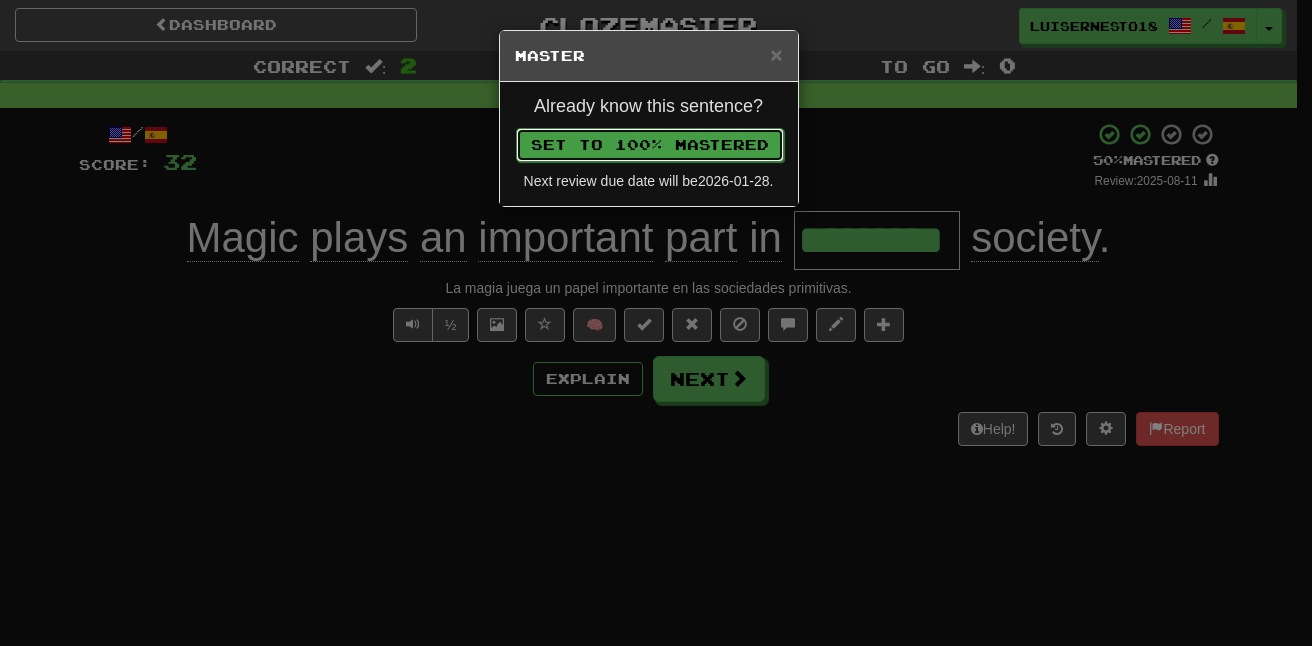click on "Set to 100% Mastered" at bounding box center (650, 145) 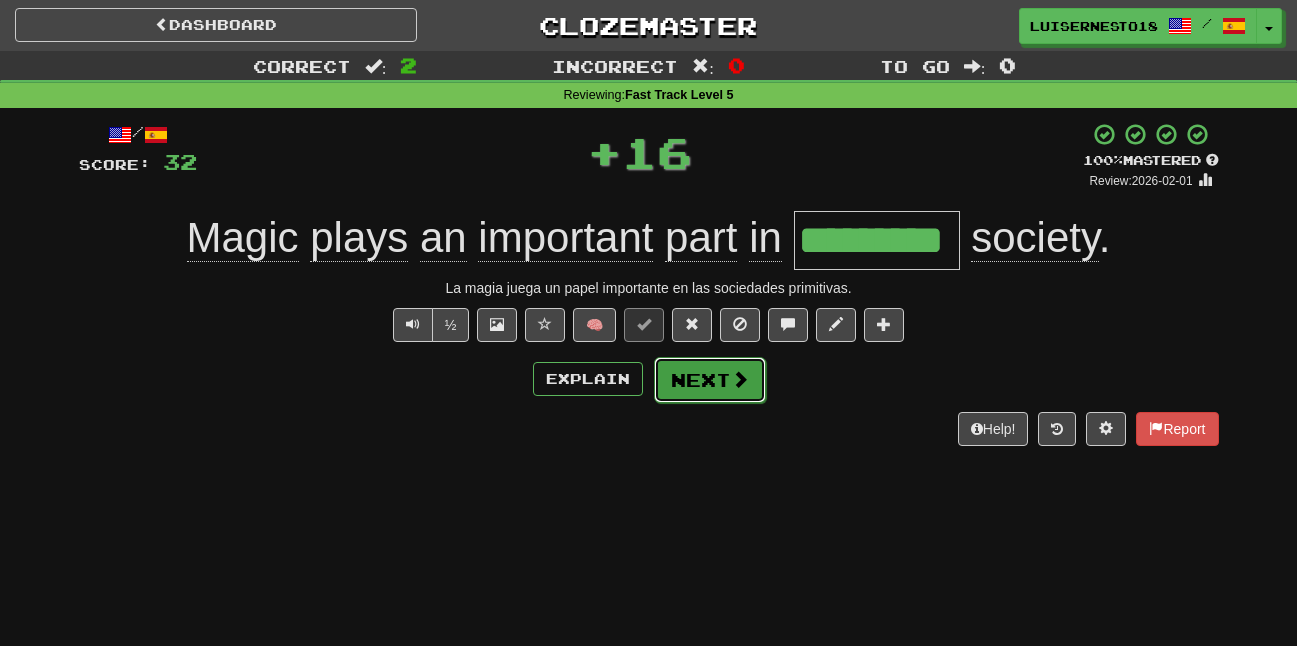 click on "Next" at bounding box center [710, 380] 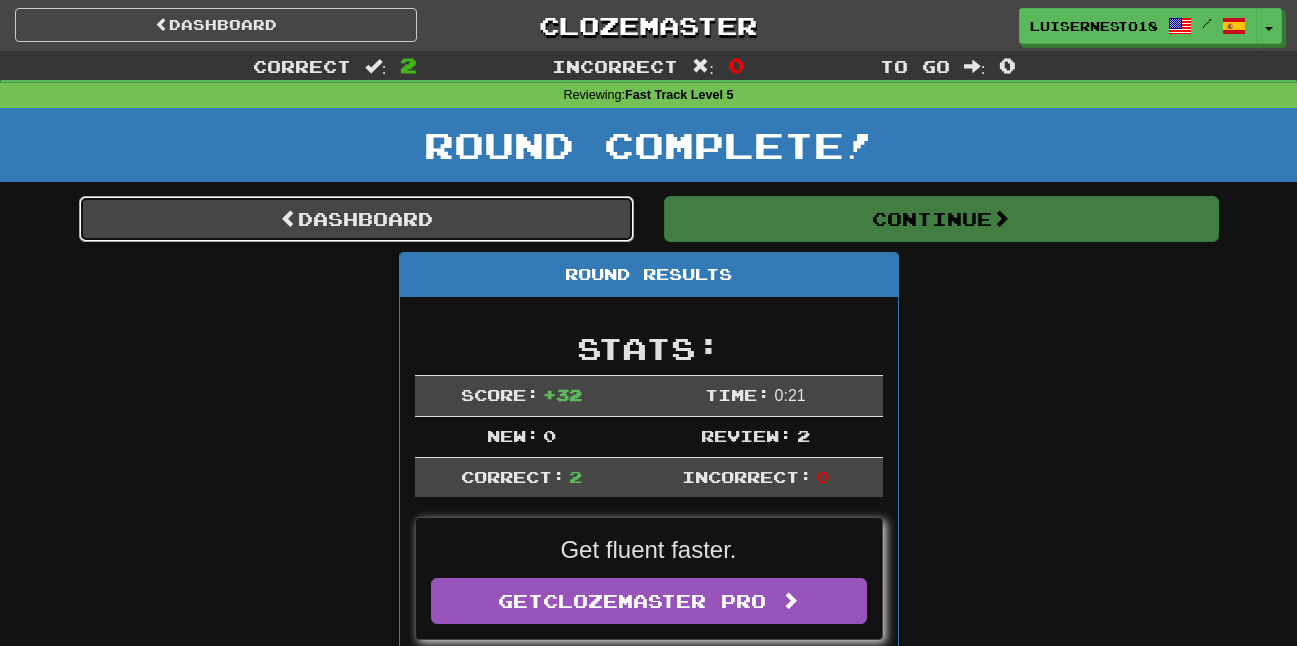 click on "Dashboard" at bounding box center [356, 219] 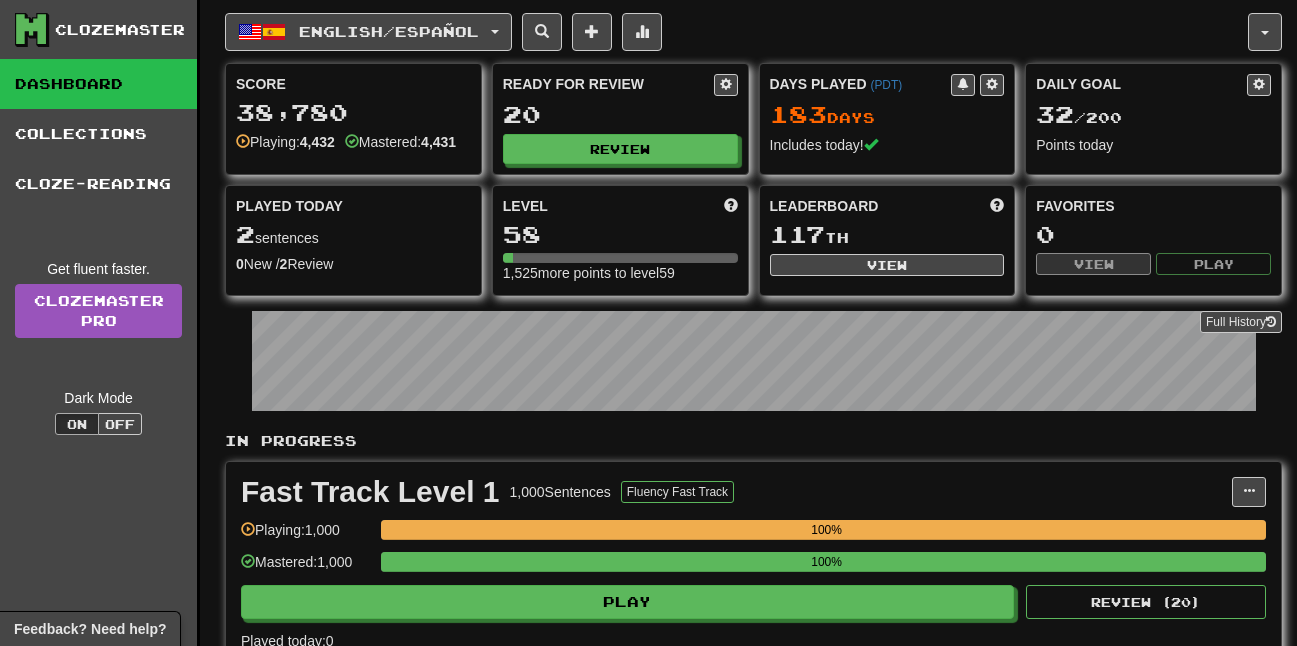 scroll, scrollTop: 0, scrollLeft: 0, axis: both 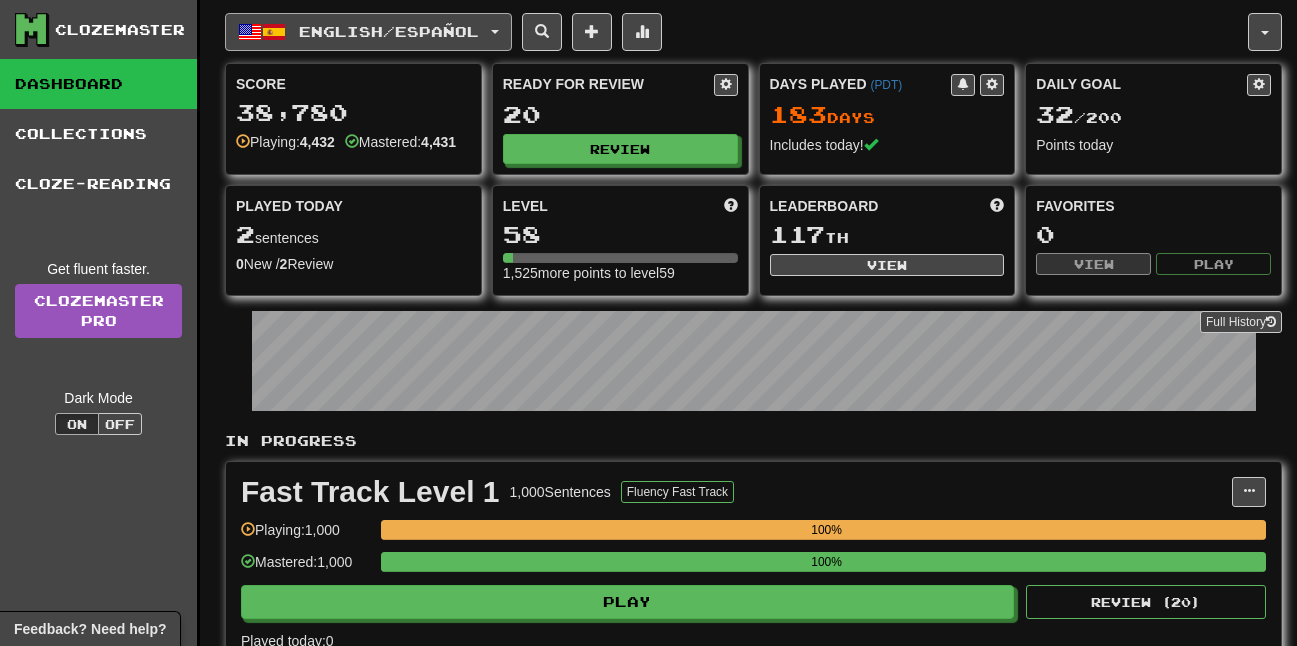 click on "English  /  Español" at bounding box center (389, 31) 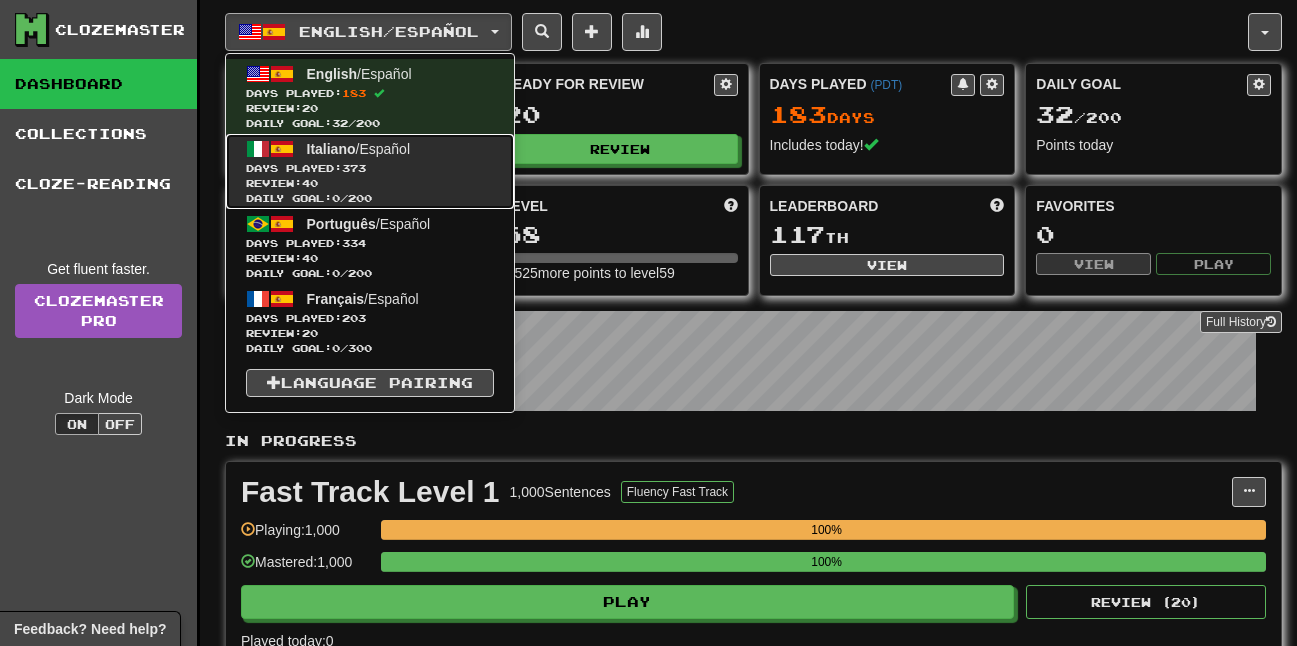 click on "Italiano  /  Español" at bounding box center [359, 149] 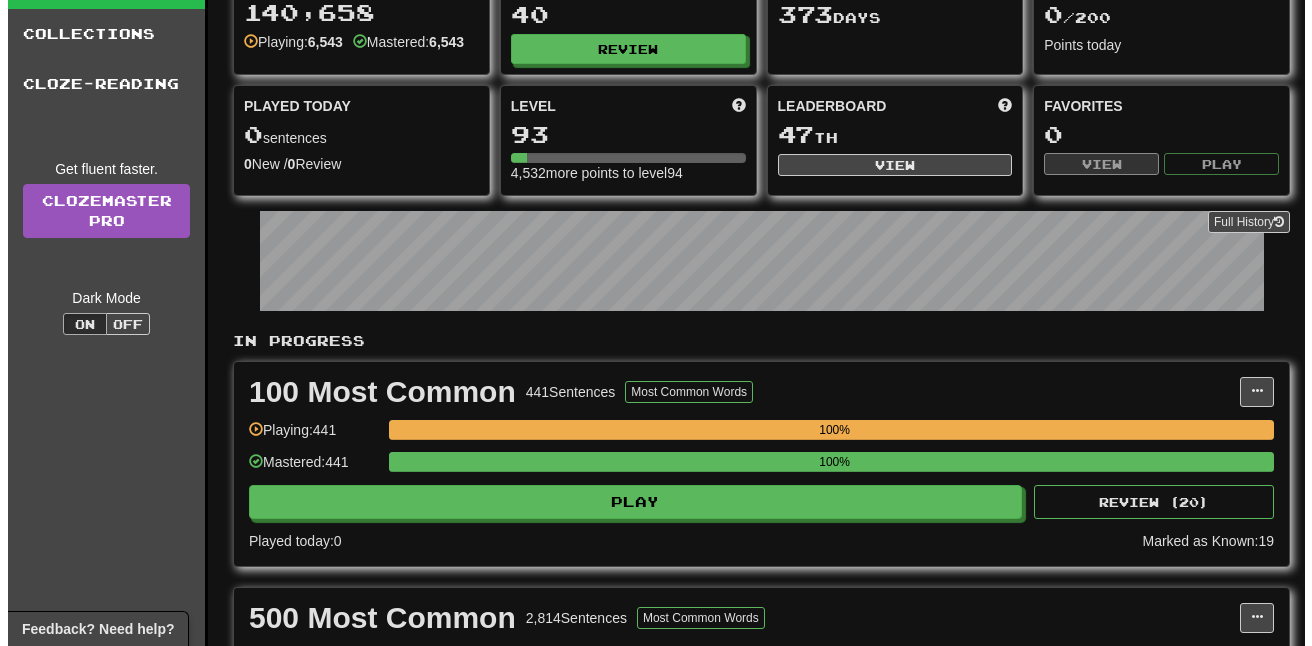 scroll, scrollTop: 0, scrollLeft: 0, axis: both 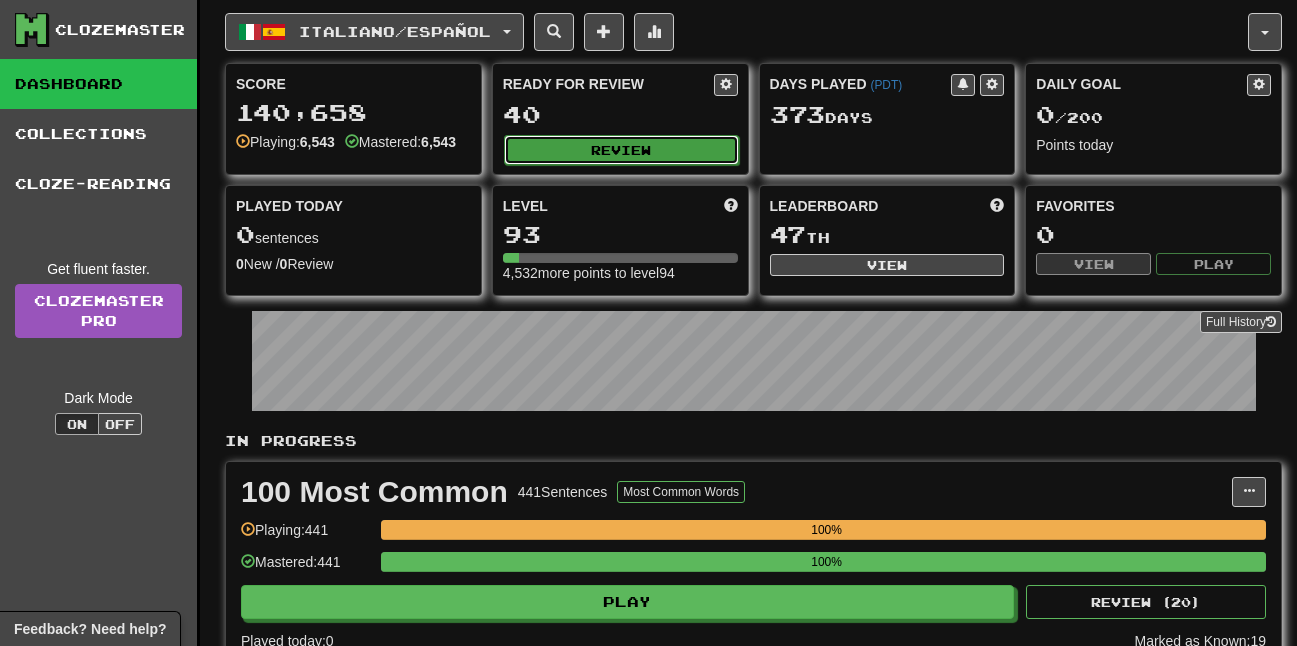 click on "Review" at bounding box center (621, 150) 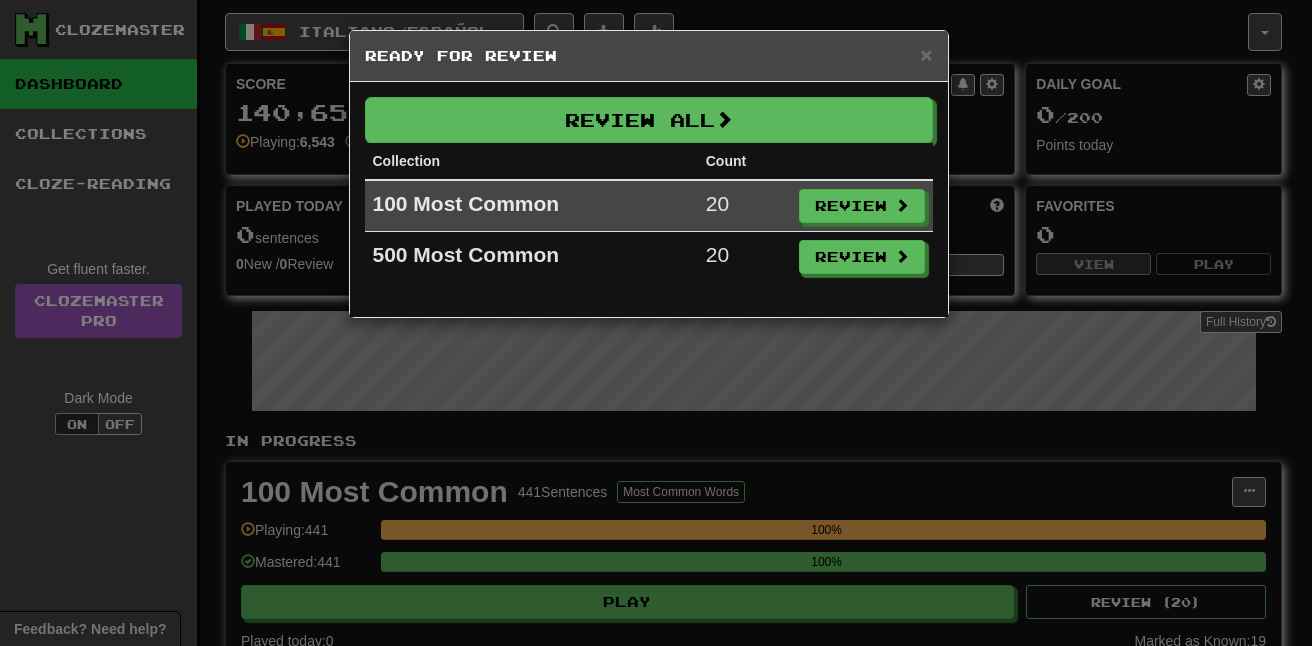 click on "× Ready for Review Review All  Collection Count 100 Most Common 20 Review 500 Most Common 20 Review" at bounding box center (656, 323) 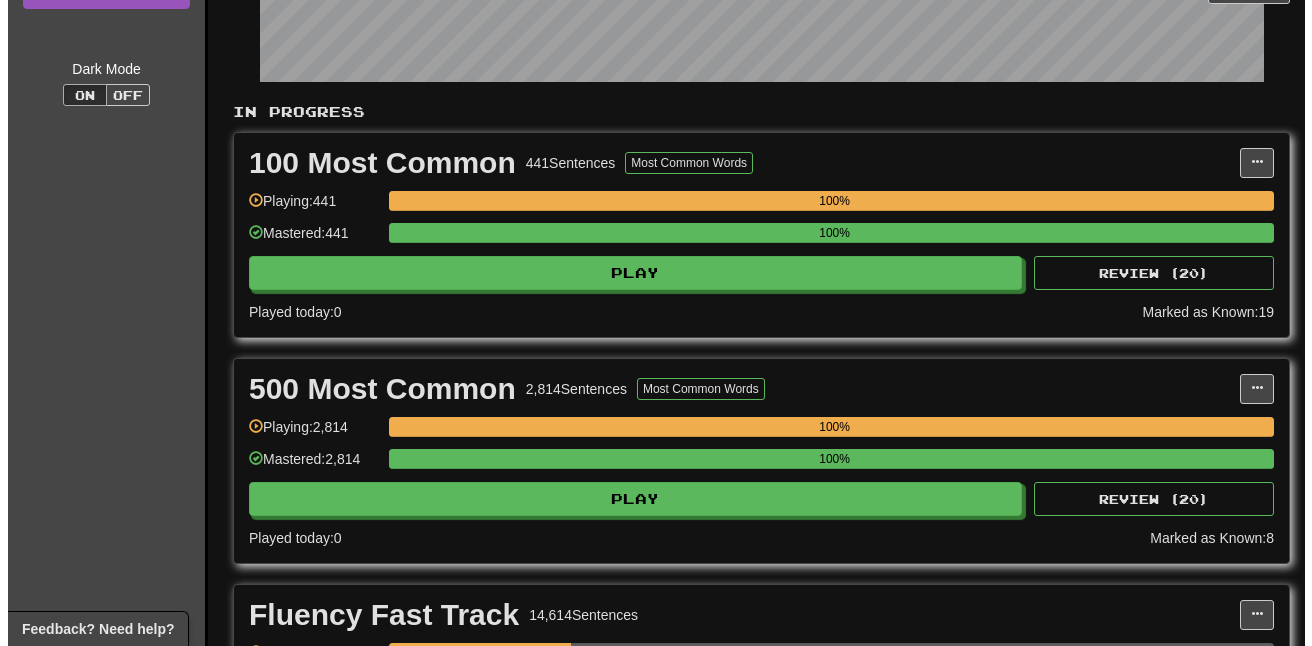 scroll, scrollTop: 700, scrollLeft: 0, axis: vertical 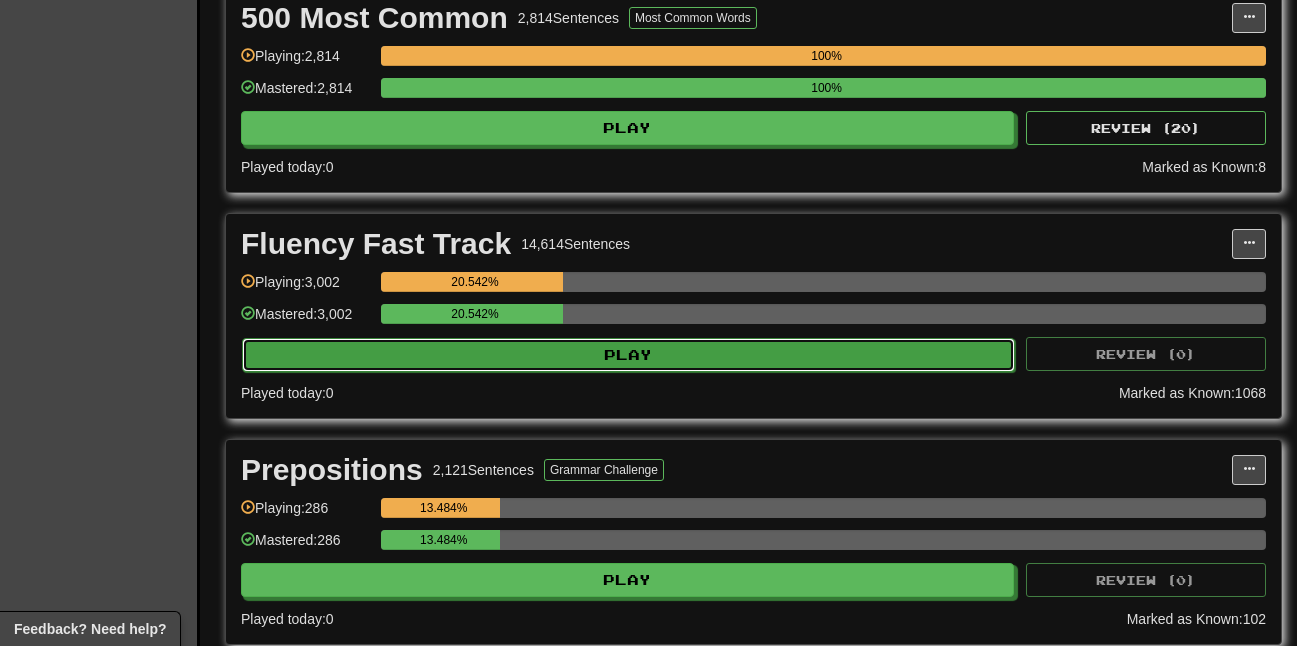 click on "Play" at bounding box center (628, 355) 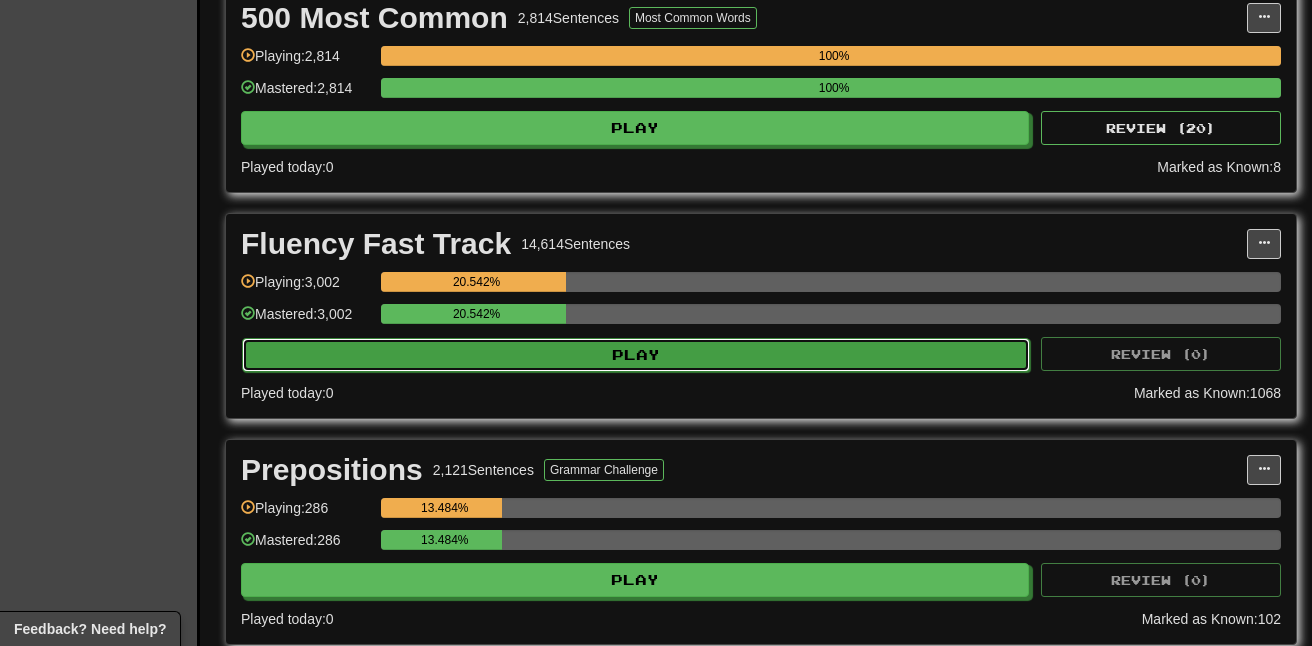 select on "**" 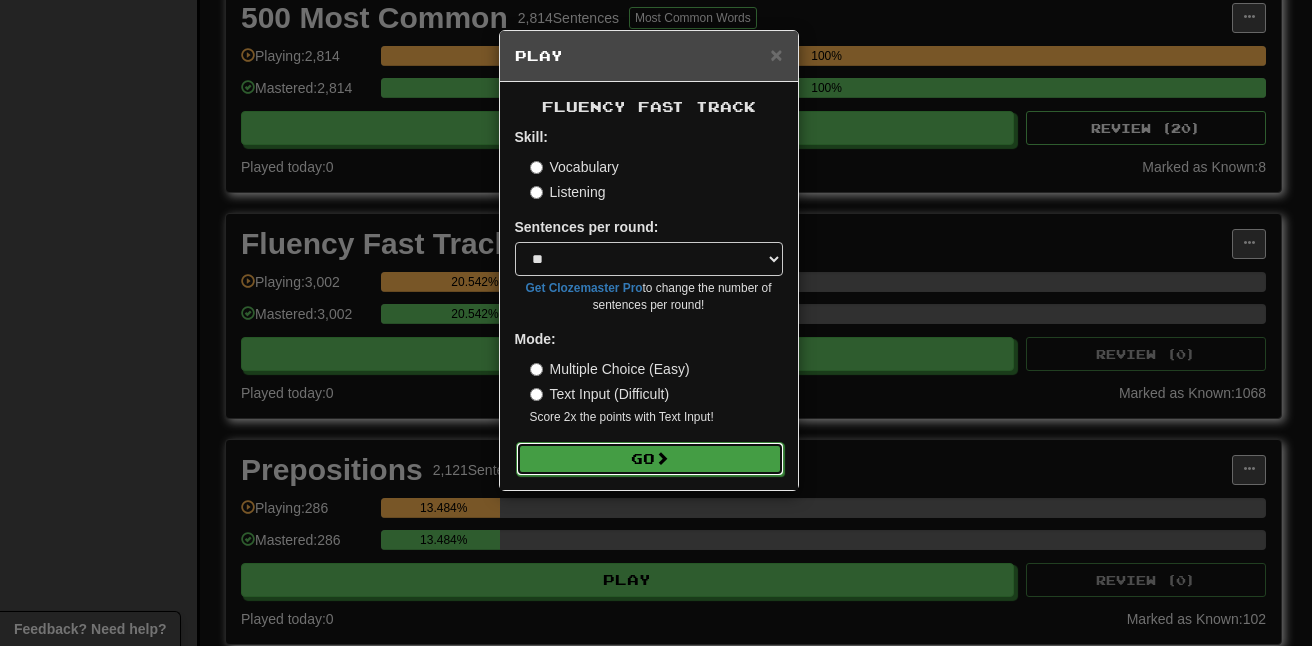 click on "Go" at bounding box center [650, 459] 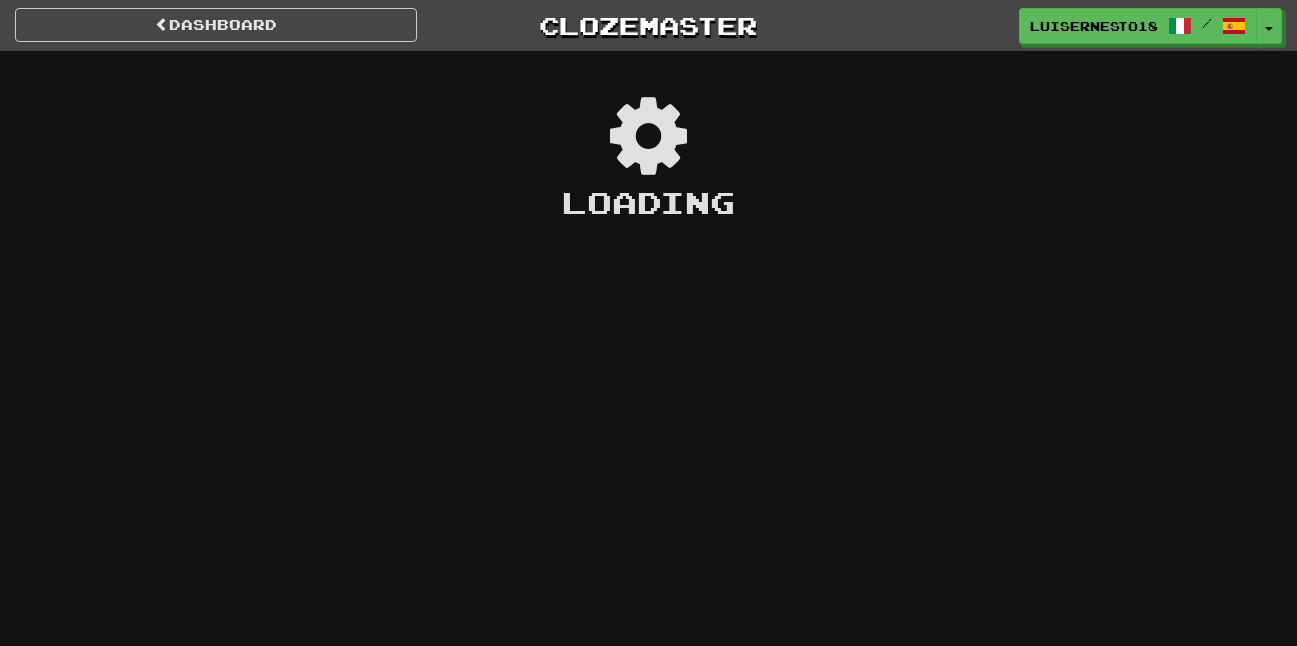 scroll, scrollTop: 0, scrollLeft: 0, axis: both 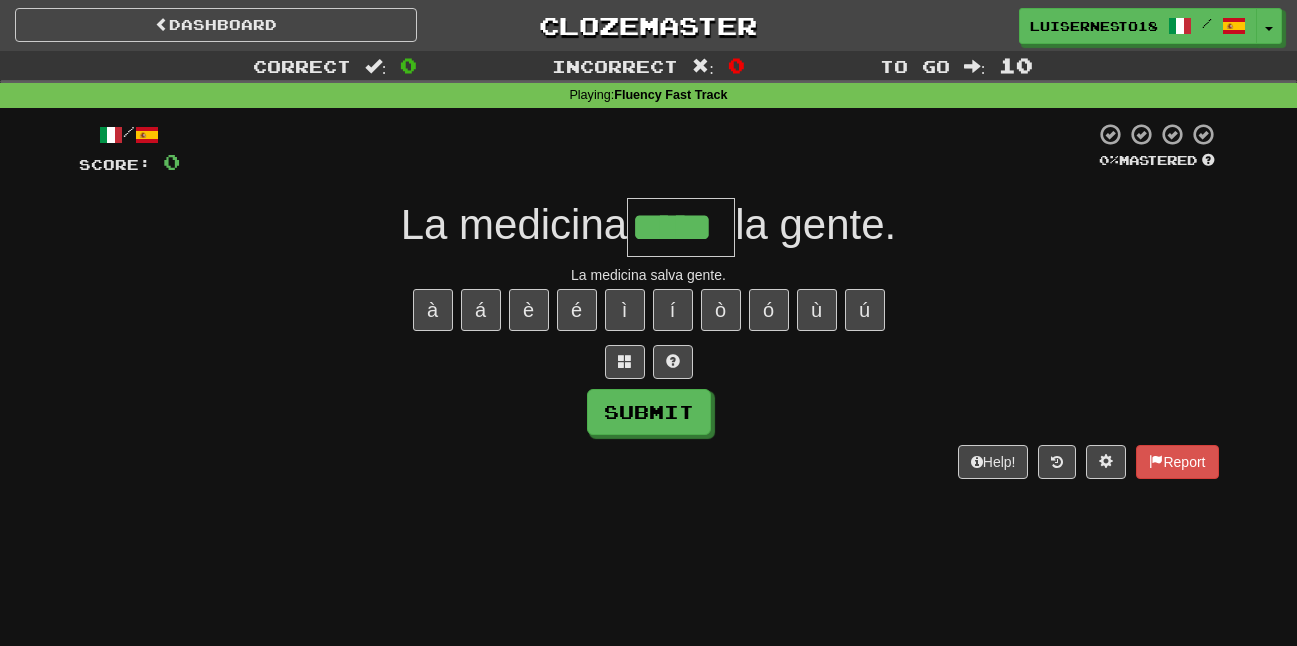 type on "*****" 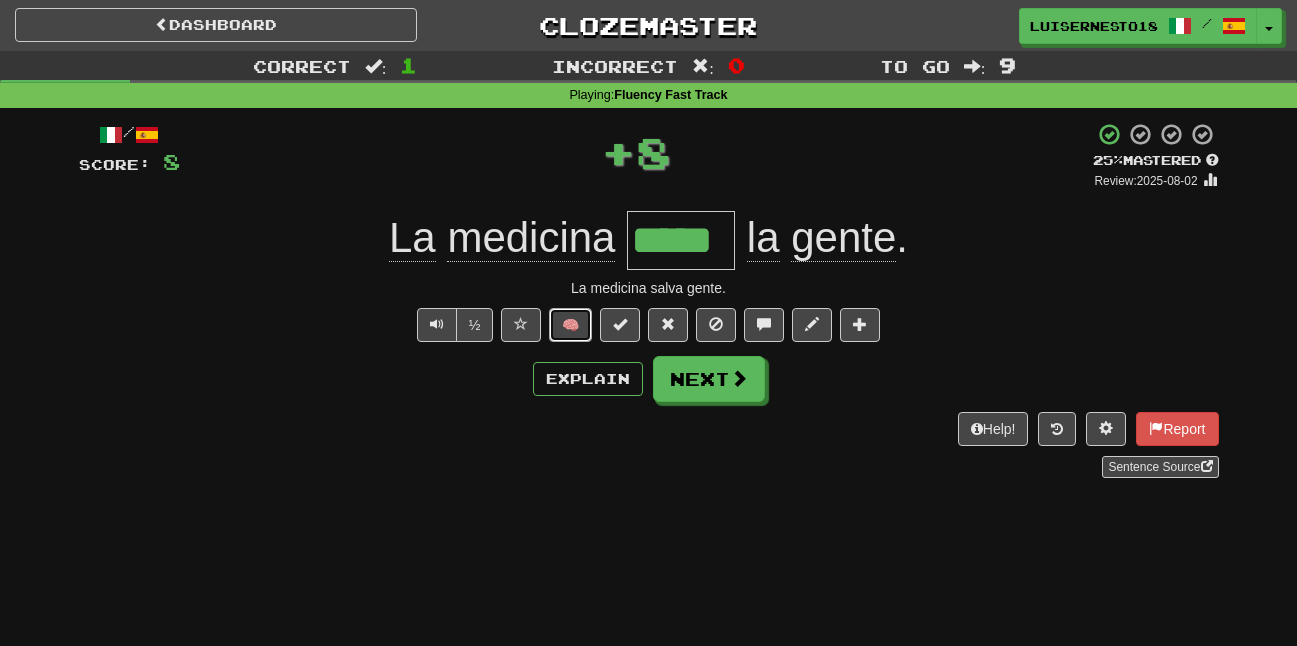 click on "🧠" at bounding box center (570, 325) 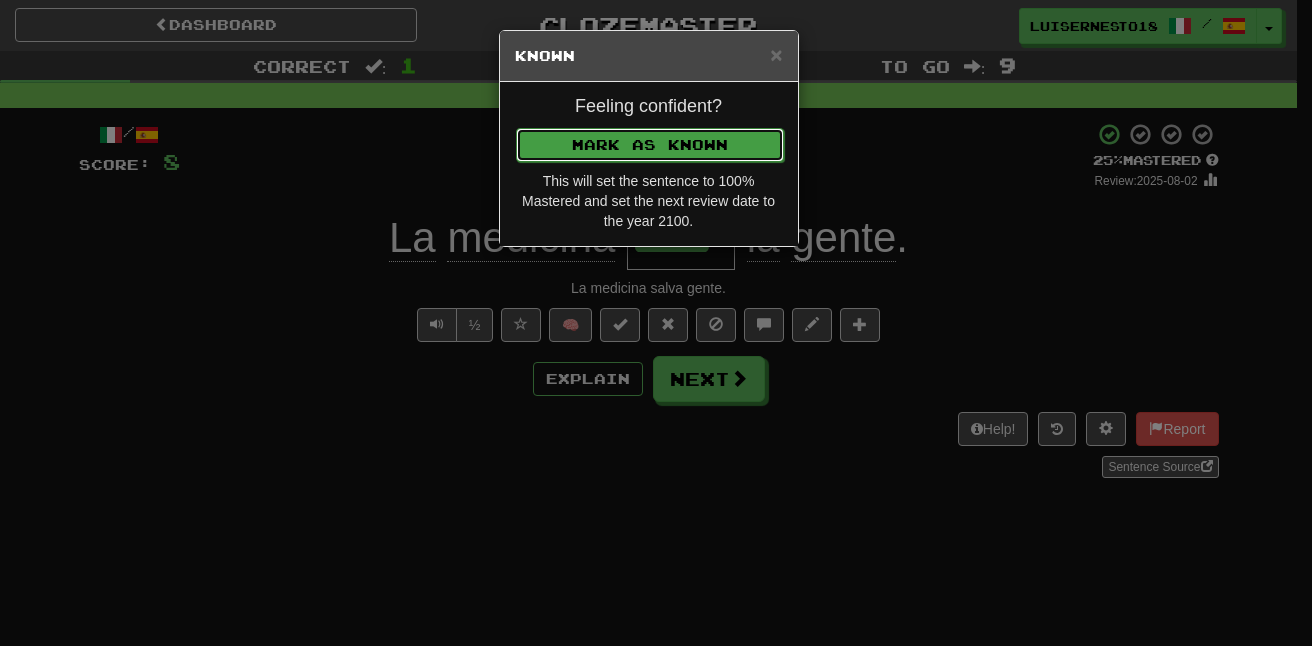 click on "Feeling confident? Mark as Known This will set the sentence to 100% Mastered and set the next review date to the year 2100." at bounding box center [649, 164] 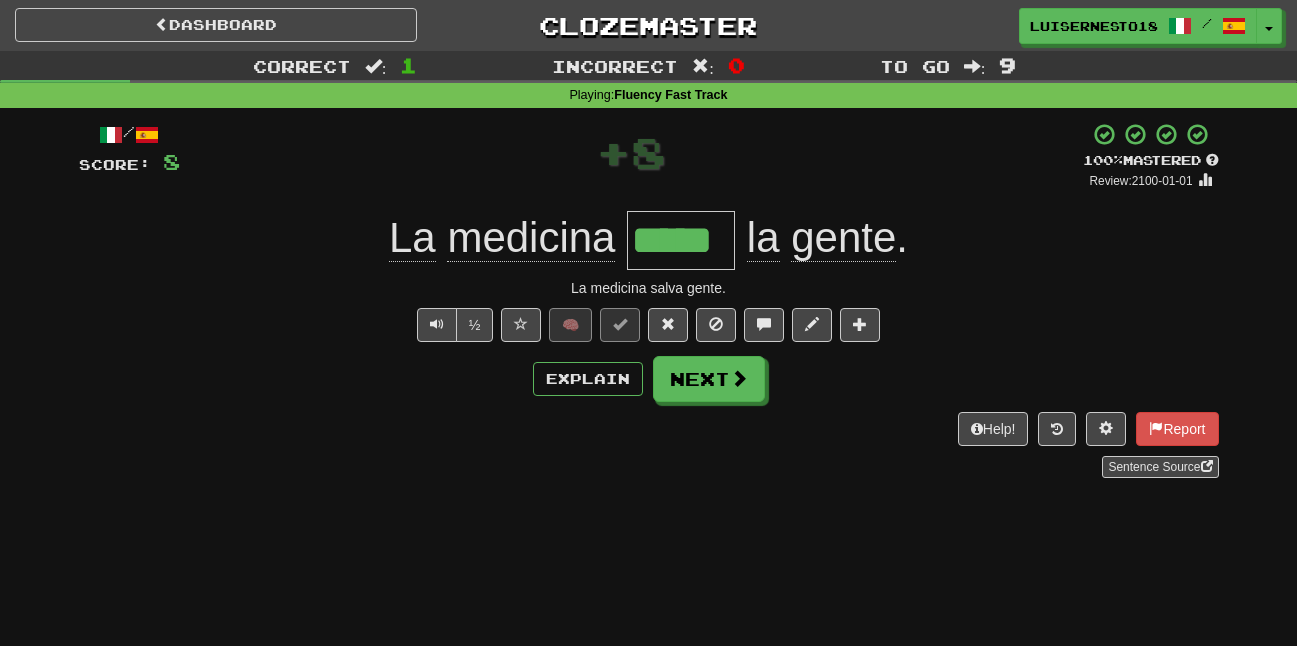 click on "Correct" at bounding box center [302, 66] 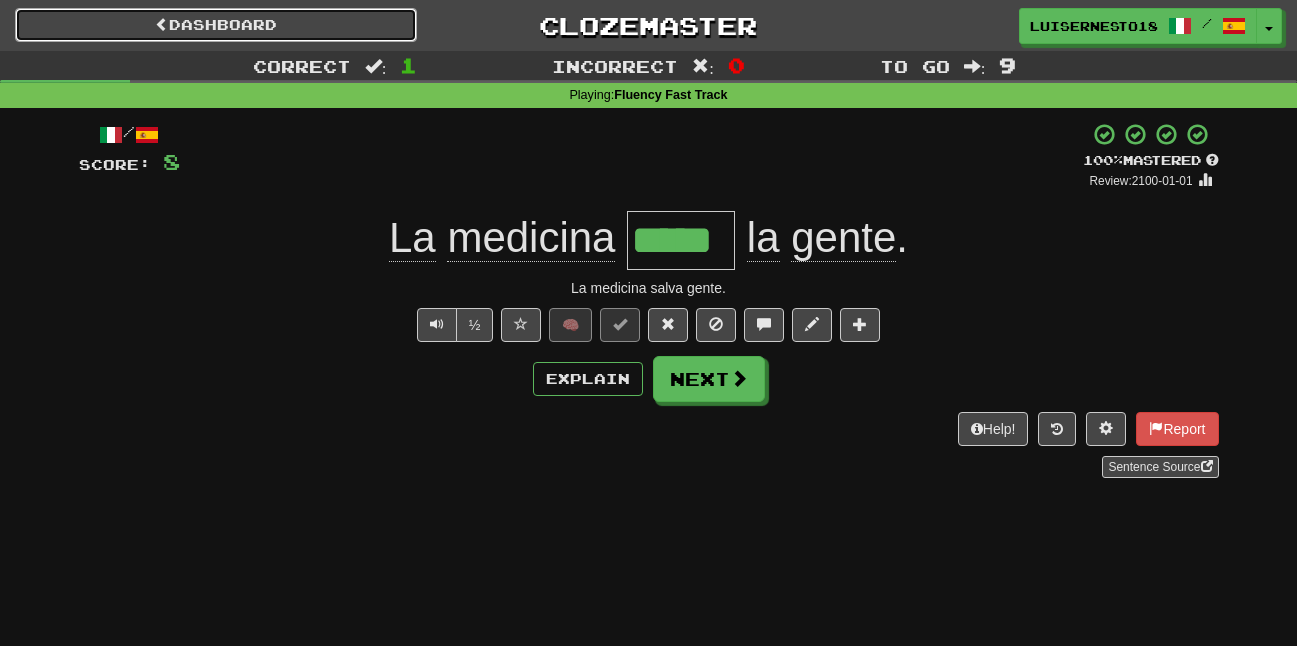 click on "Dashboard" at bounding box center [216, 25] 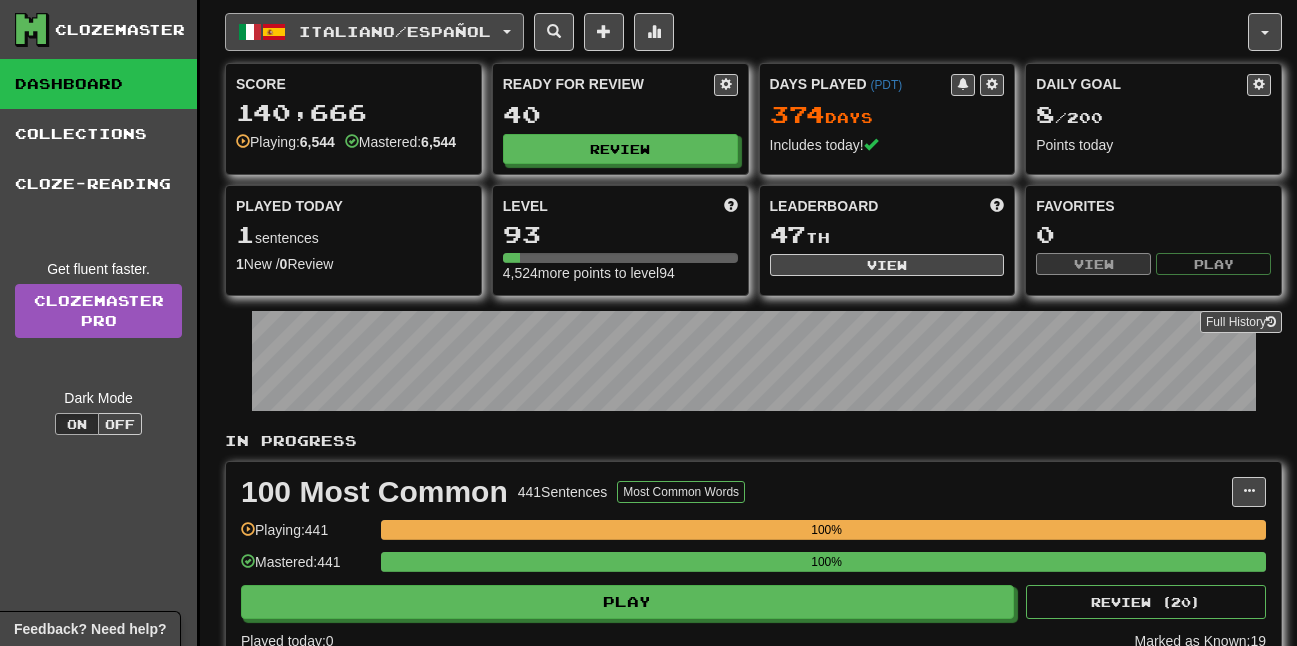 scroll, scrollTop: 0, scrollLeft: 0, axis: both 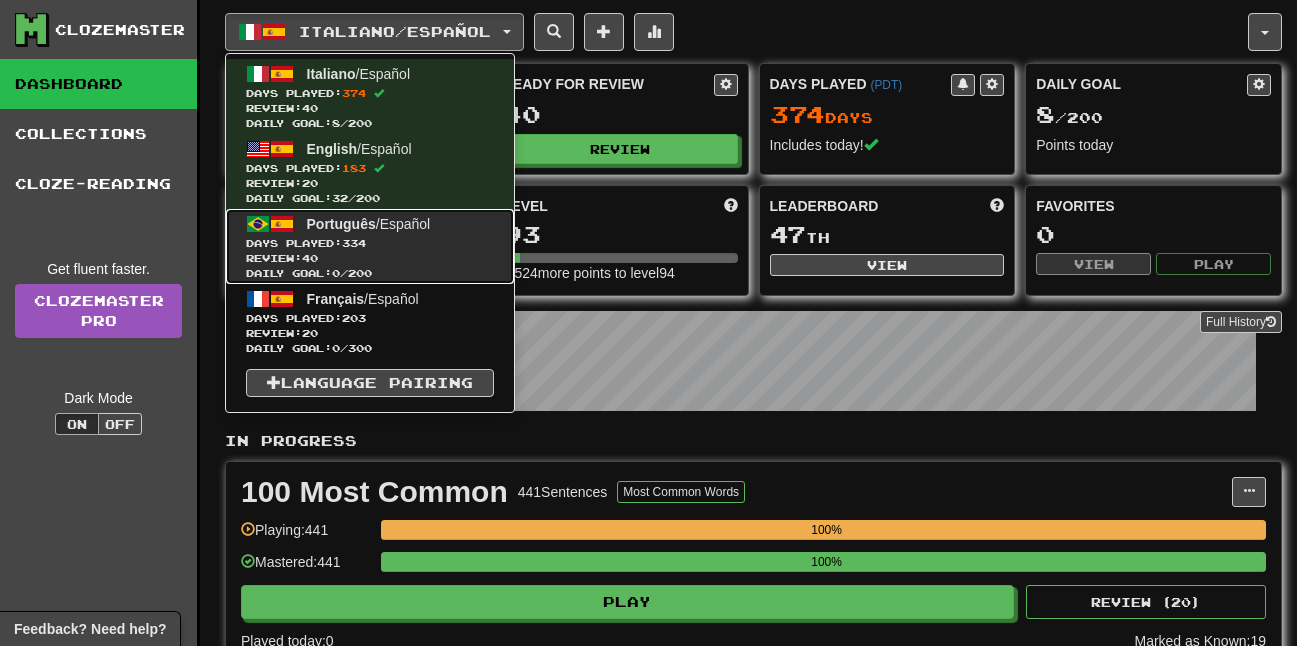 click on "Daily Goal:  0  /  200" at bounding box center [370, 273] 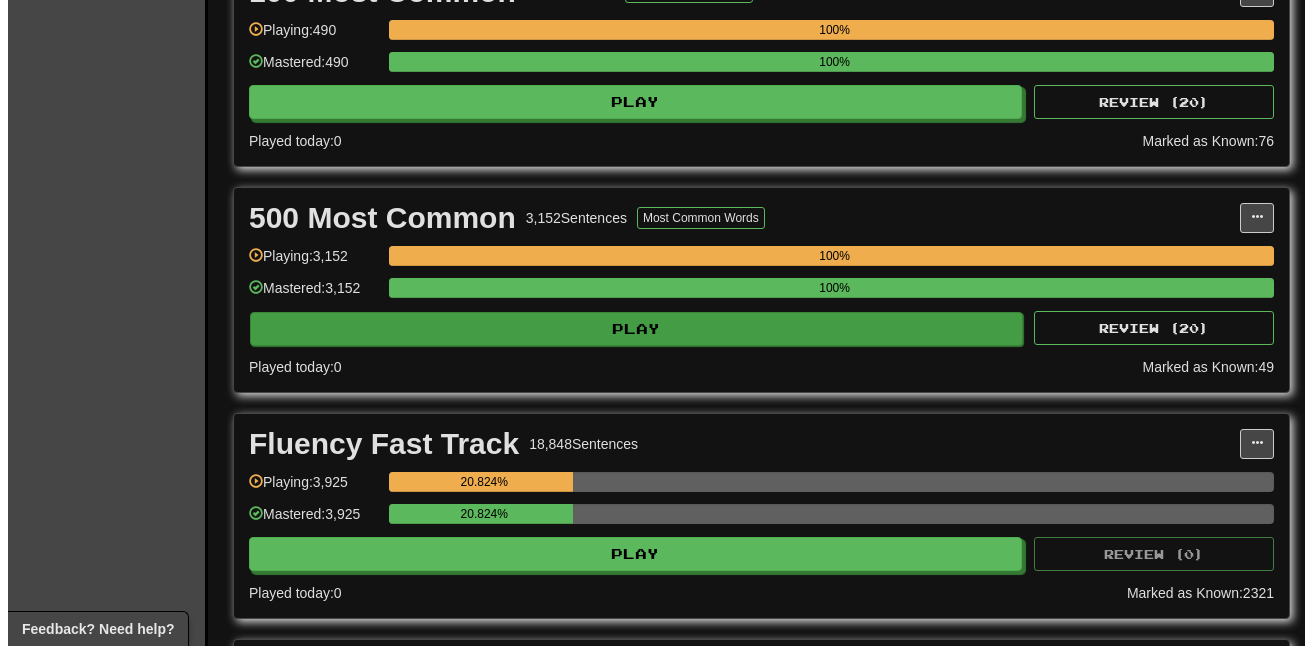 scroll, scrollTop: 600, scrollLeft: 0, axis: vertical 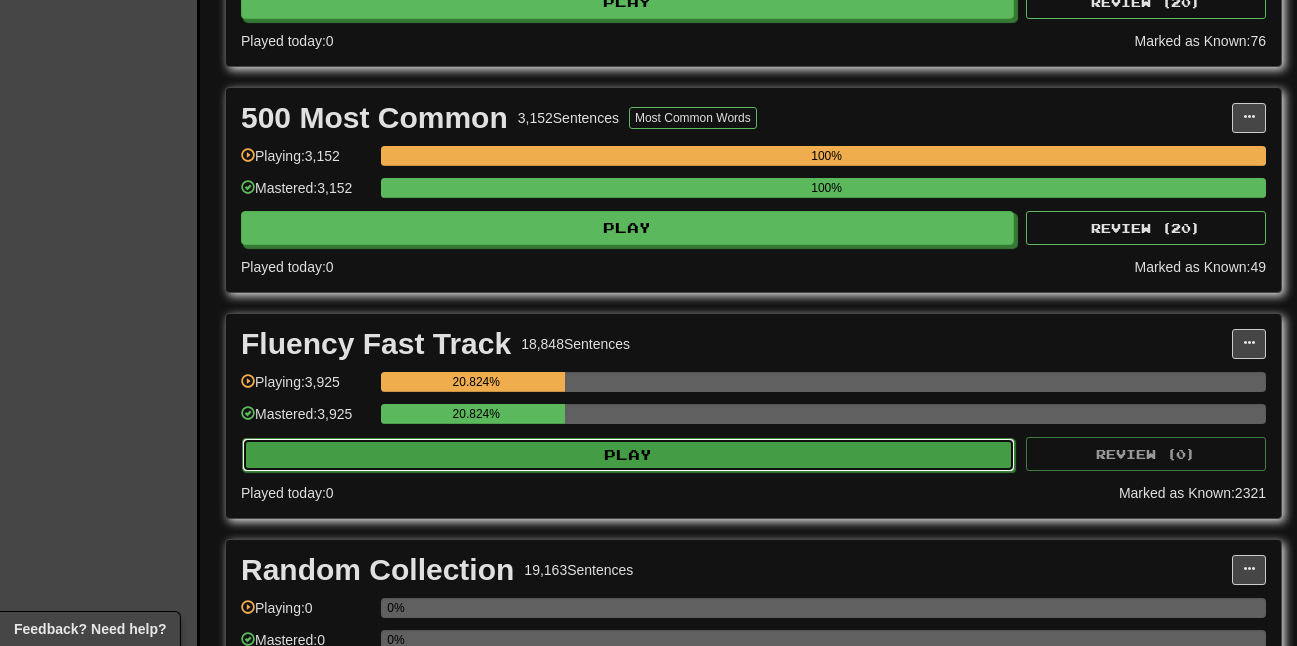 click on "Play" at bounding box center (628, 455) 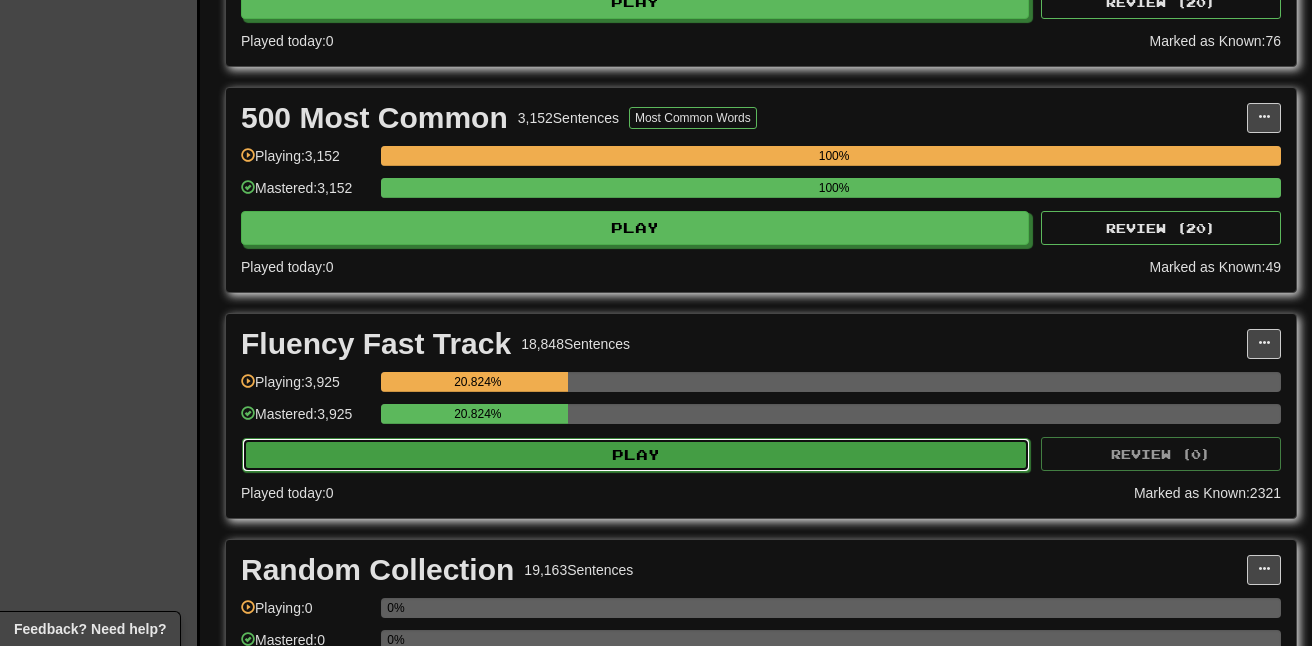 select on "**" 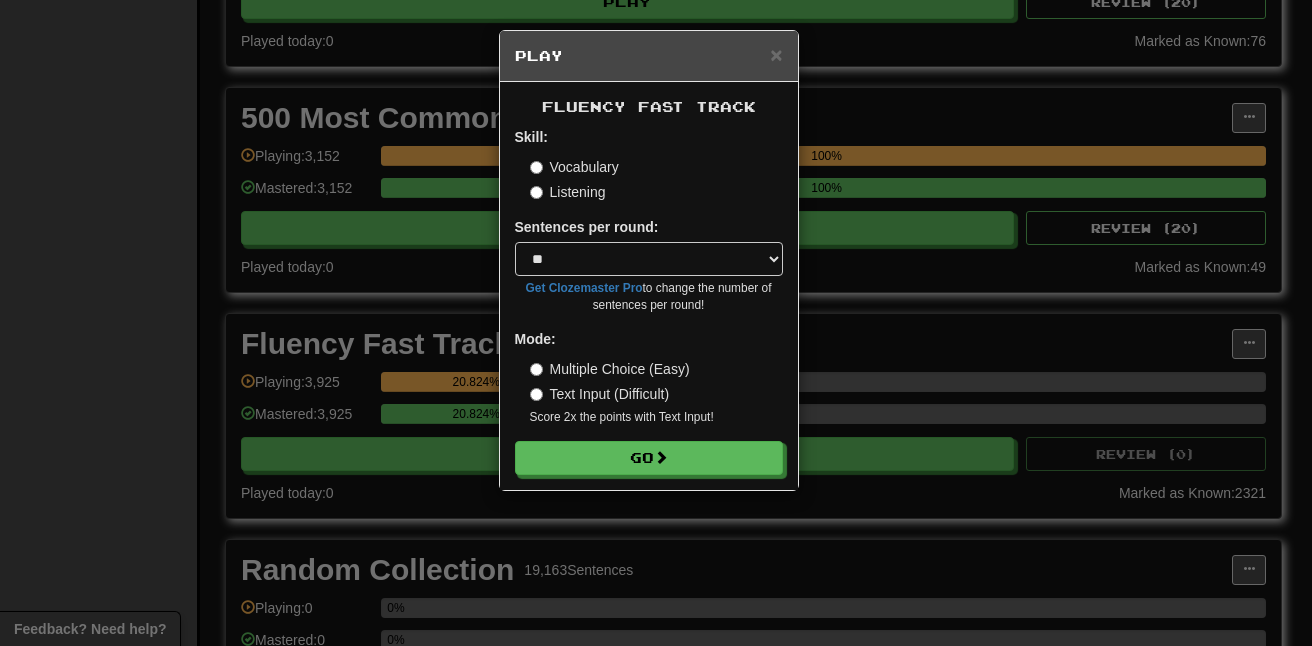 click on "Fluency Fast Track Skill: Vocabulary Listening Sentences per round: * ** ** ** ** ** *** ******** Get Clozemaster Pro  to change the number of sentences per round! Mode: Multiple Choice (Easy) Text Input (Difficult) Score 2x the points with Text Input ! Go" at bounding box center (649, 286) 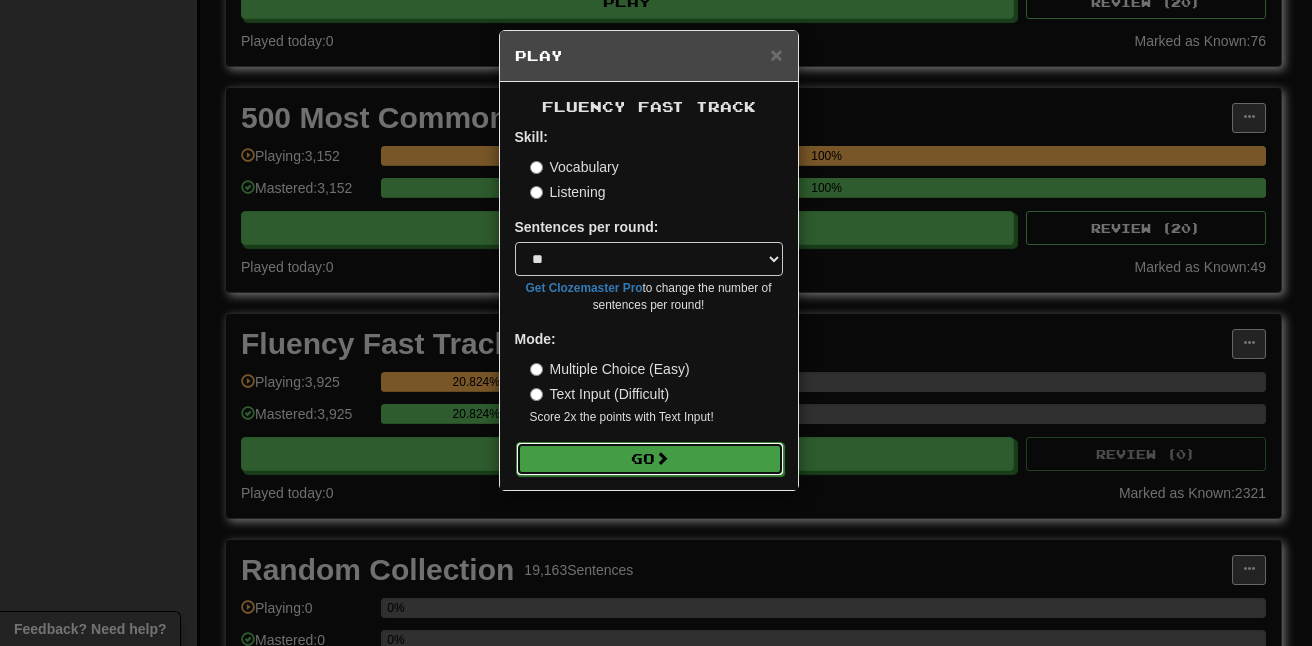 click at bounding box center (662, 458) 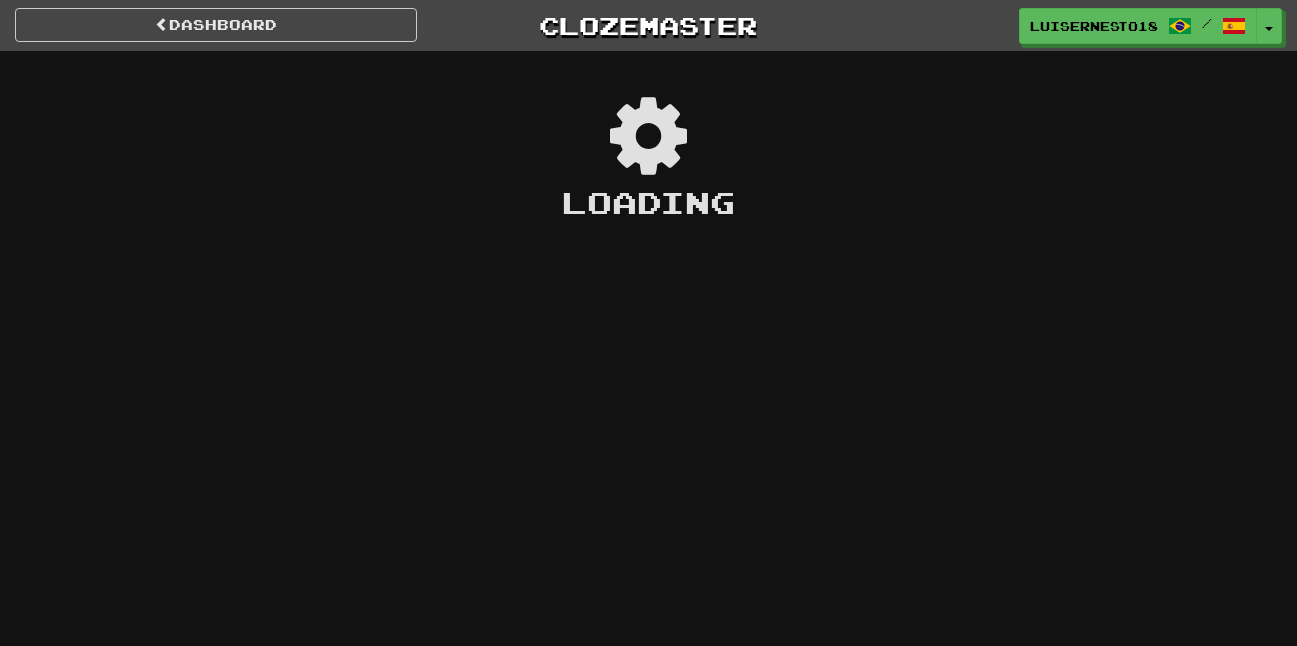 scroll, scrollTop: 0, scrollLeft: 0, axis: both 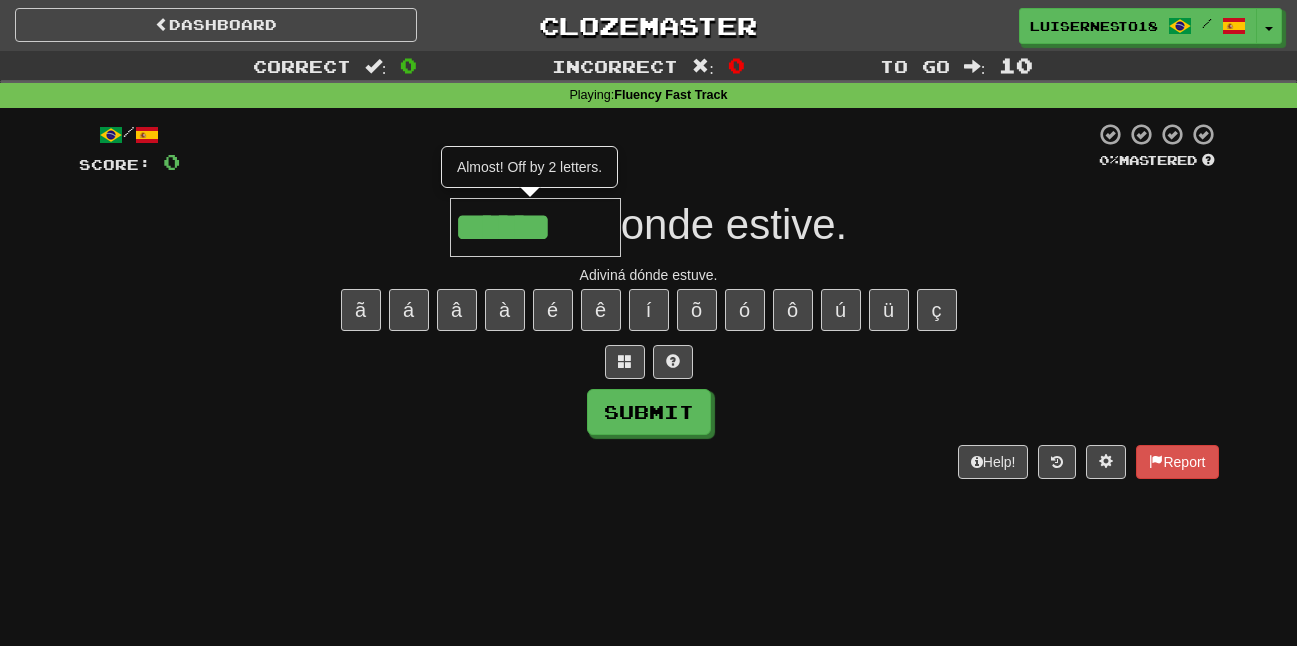 click on "ã á â à é ê í õ ó ô ú ü ç" at bounding box center [649, 310] 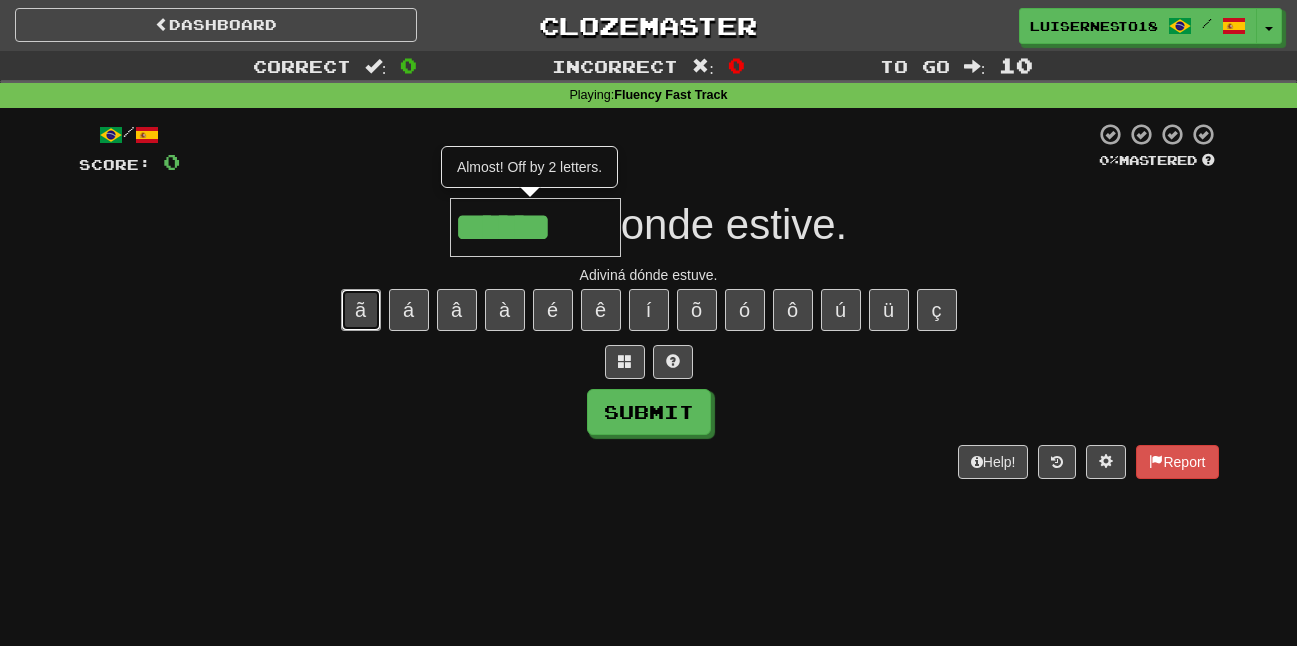 click on "ã" at bounding box center (361, 310) 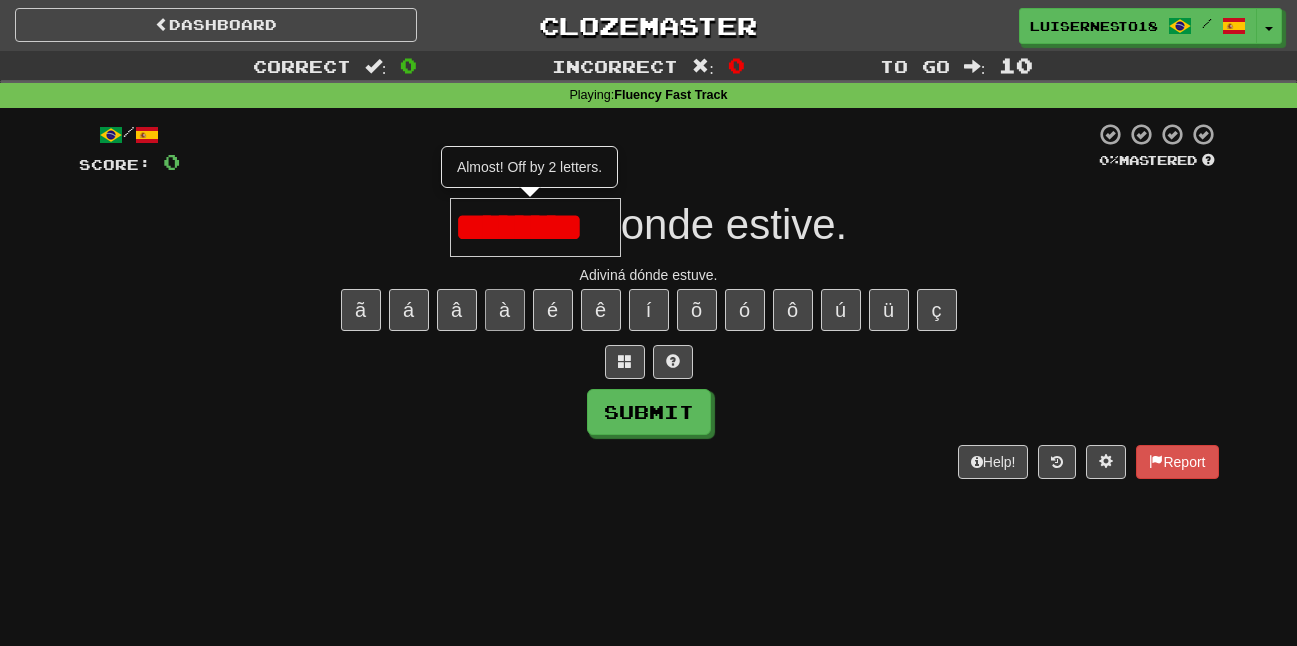 scroll, scrollTop: 0, scrollLeft: 0, axis: both 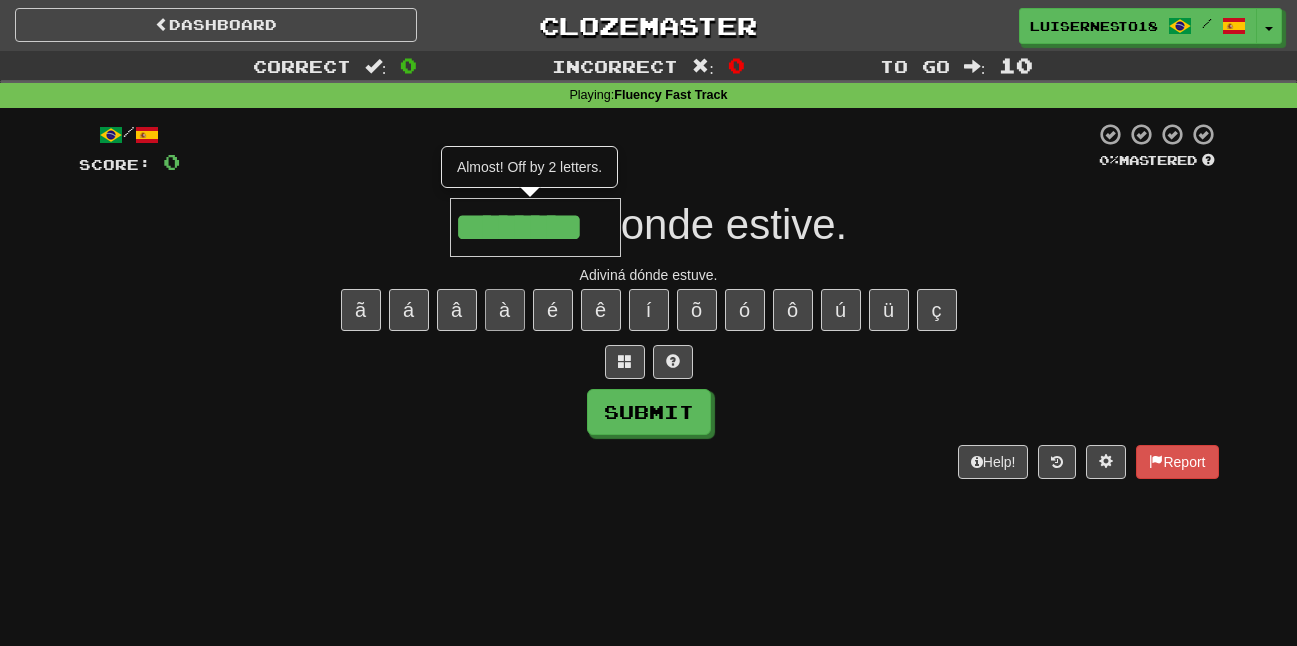 type on "********" 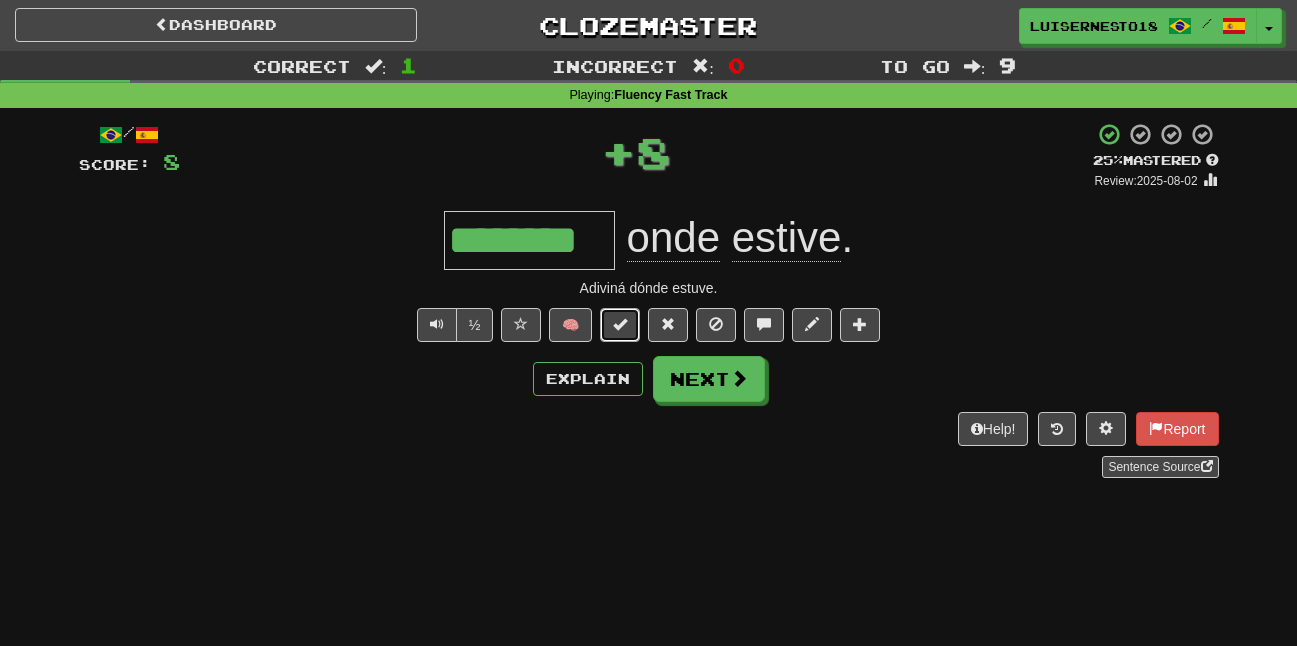 click at bounding box center (620, 324) 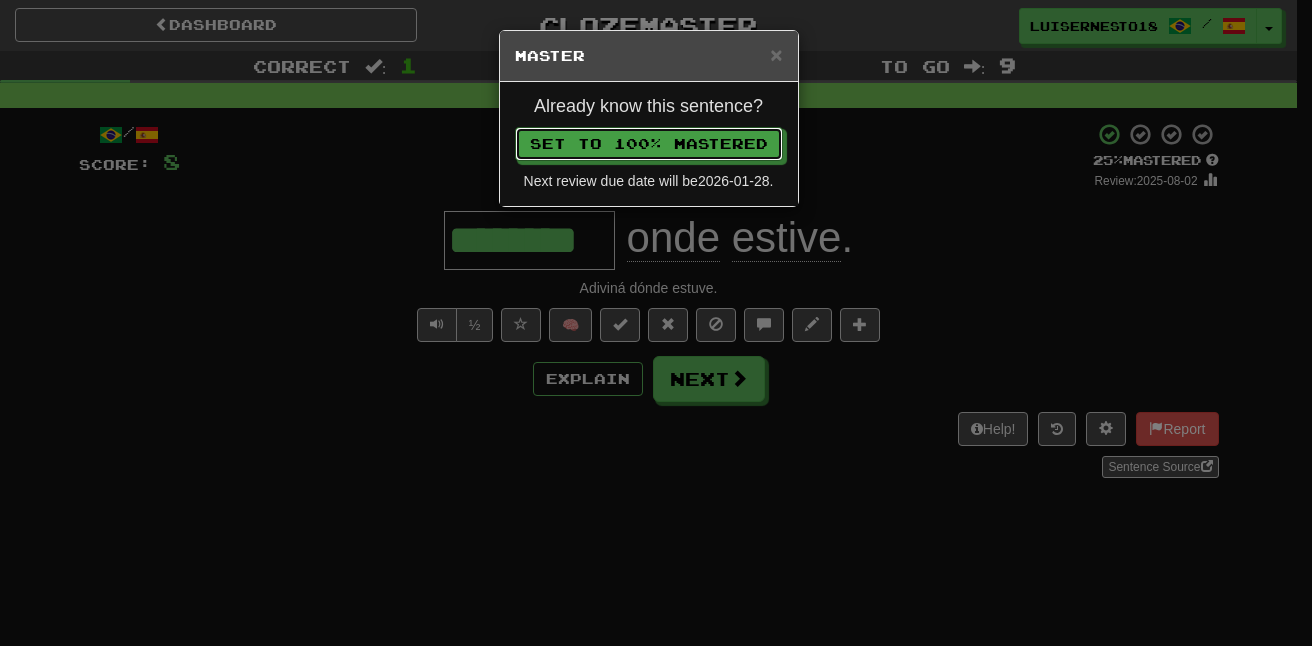 click on "Already know this sentence? Set to 100% Mastered Next review due date will be  2026-01-28 ." at bounding box center (649, 144) 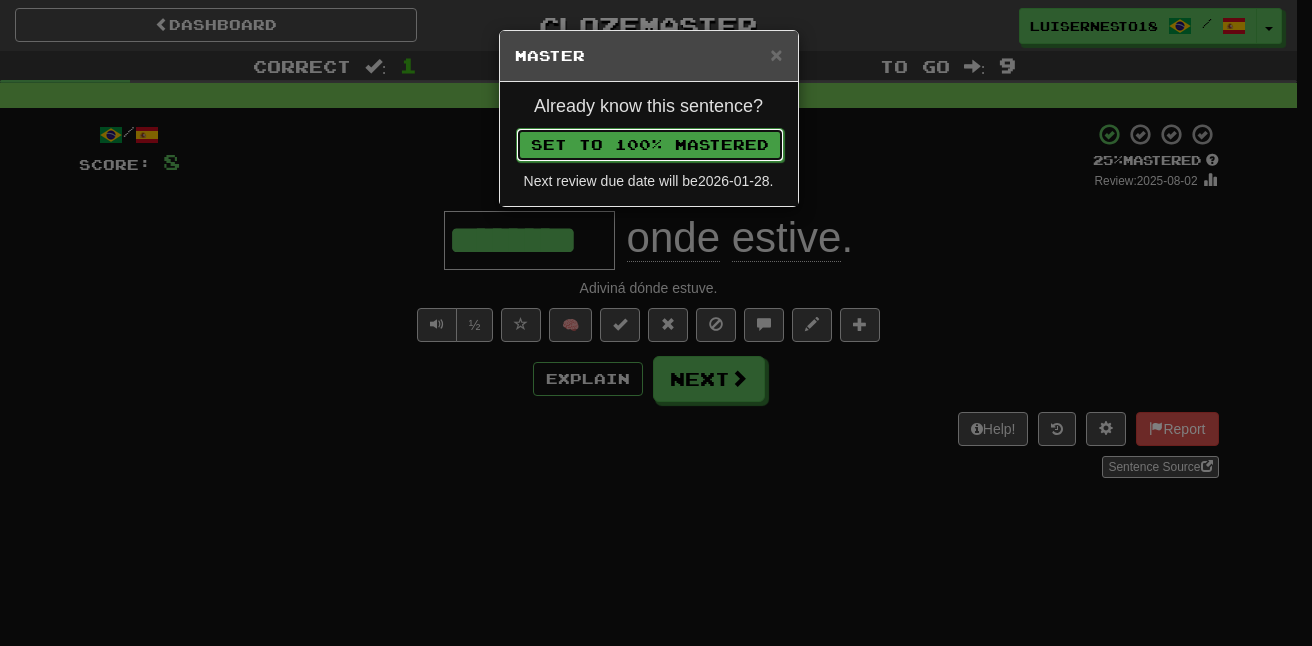 click on "Set to 100% Mastered" at bounding box center (650, 145) 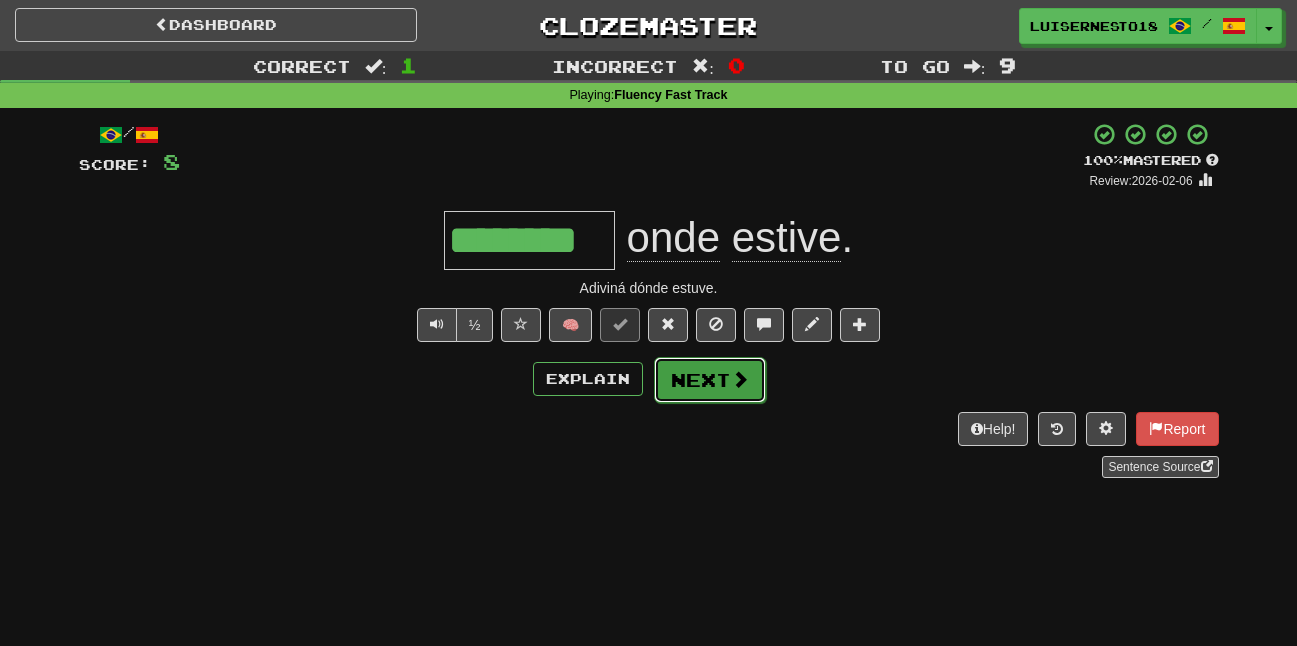 click on "Next" at bounding box center [710, 380] 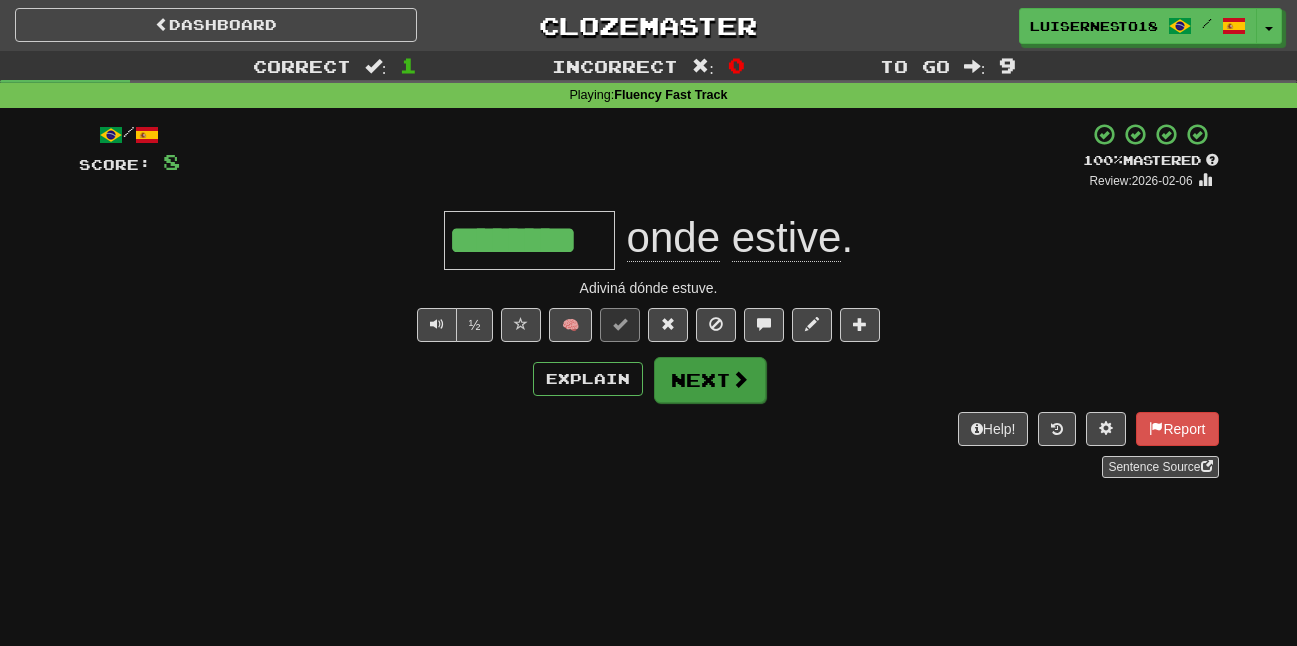 type 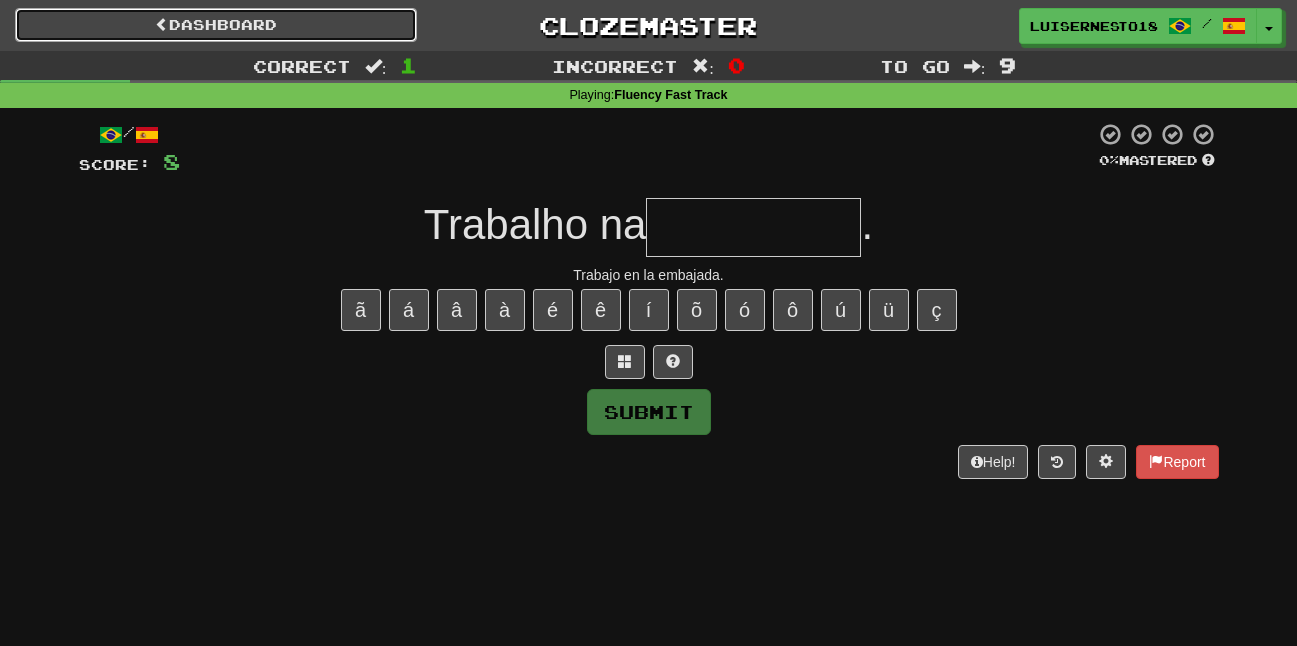 click on "Dashboard" at bounding box center (216, 25) 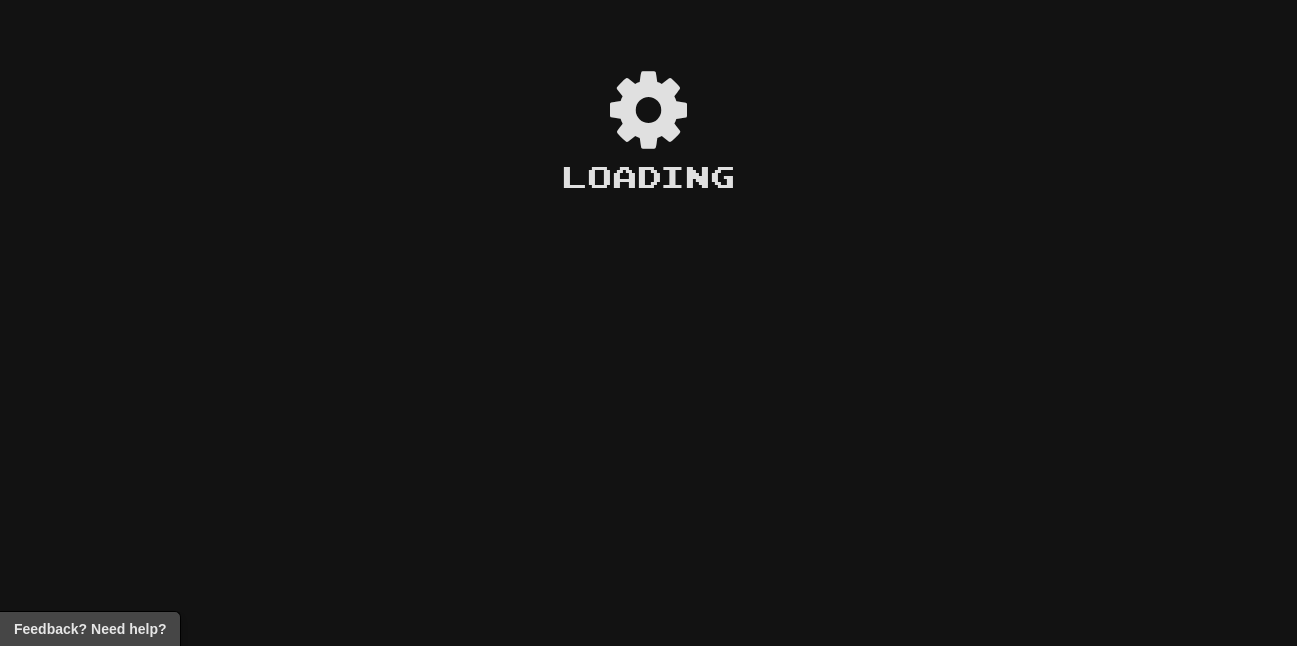 scroll, scrollTop: 0, scrollLeft: 0, axis: both 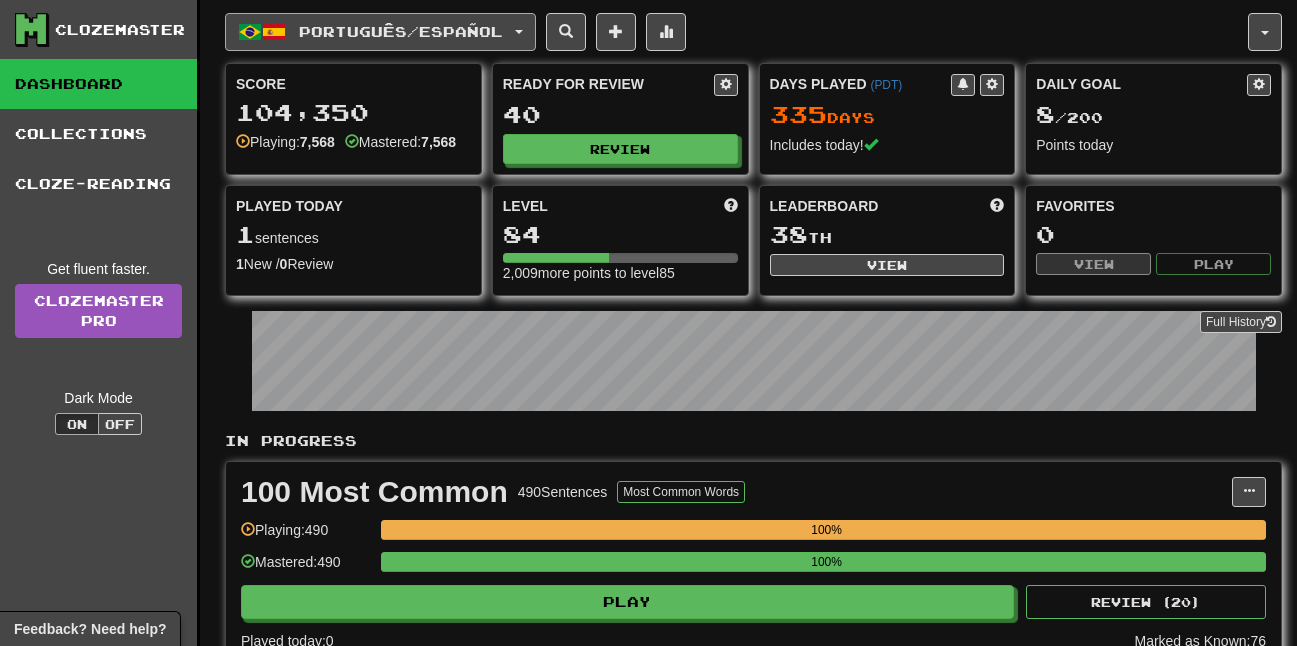 click on "Português  /  Español" at bounding box center (380, 32) 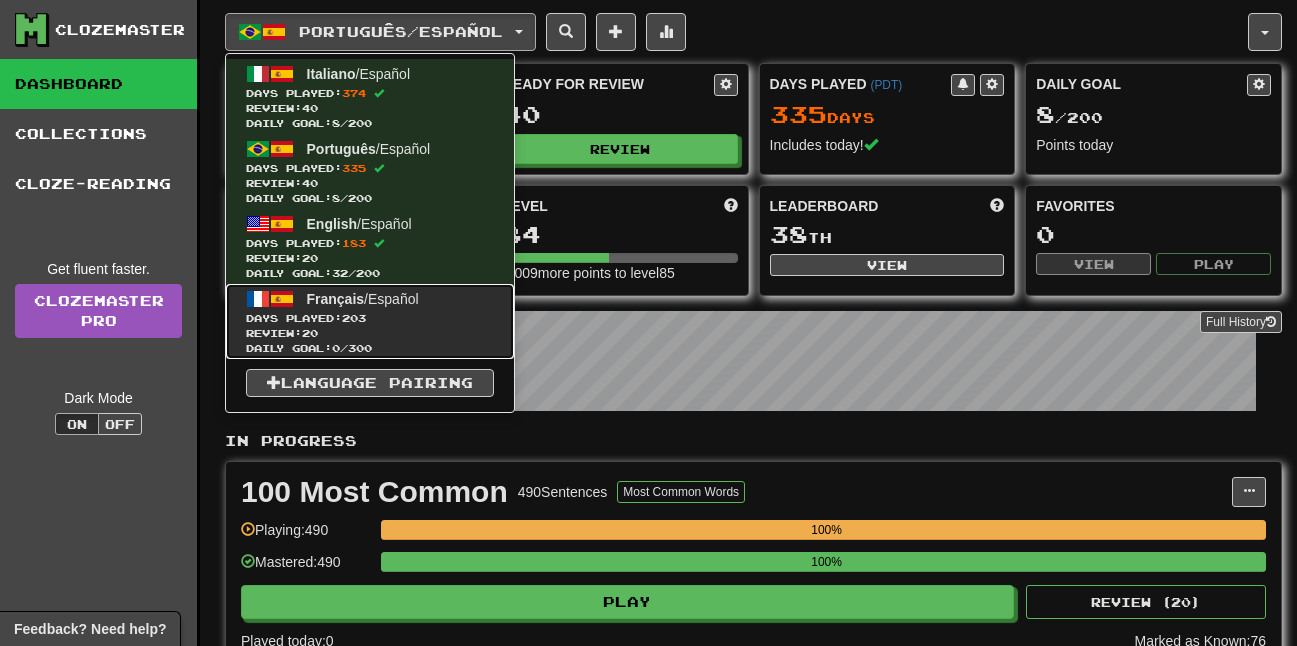 click on "Français" at bounding box center (336, 299) 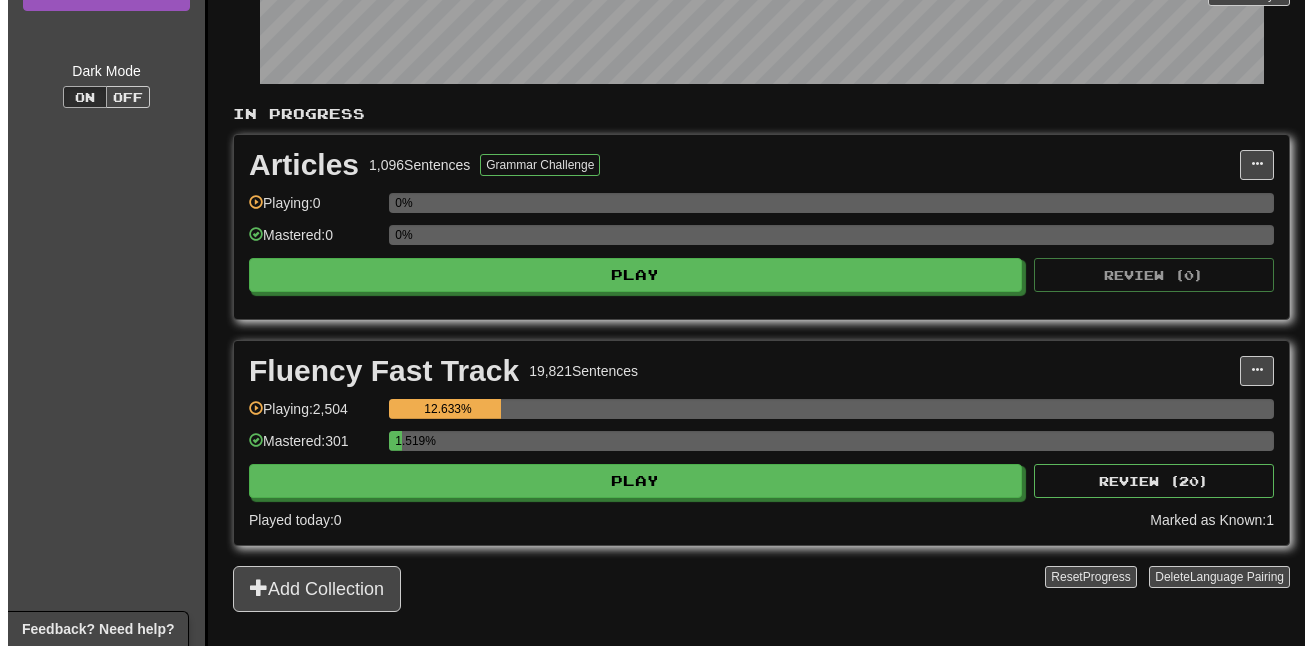 scroll, scrollTop: 300, scrollLeft: 0, axis: vertical 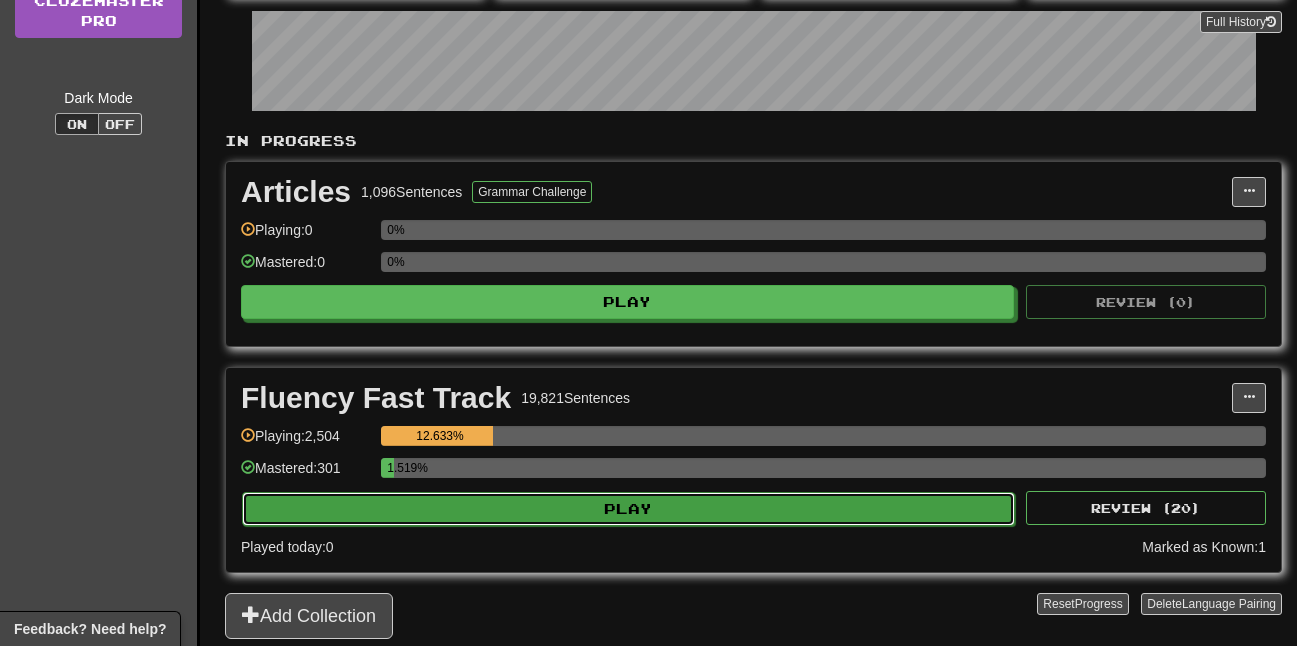 click on "Play" at bounding box center [628, 509] 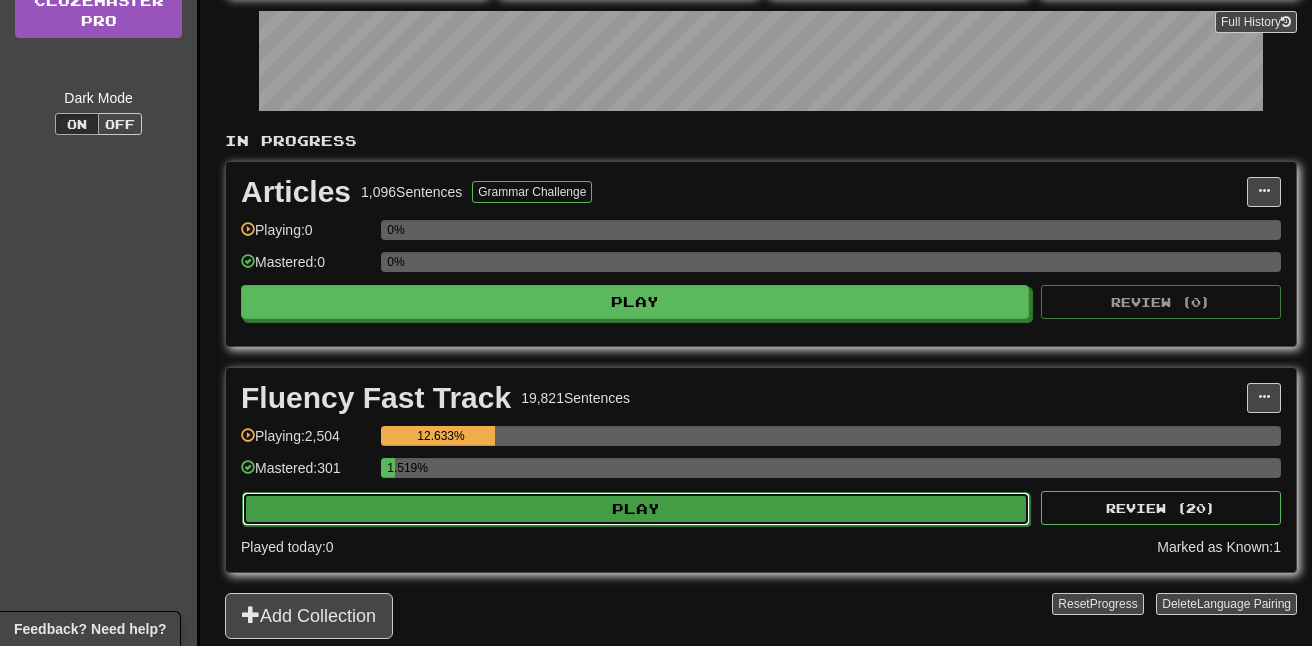 select on "**" 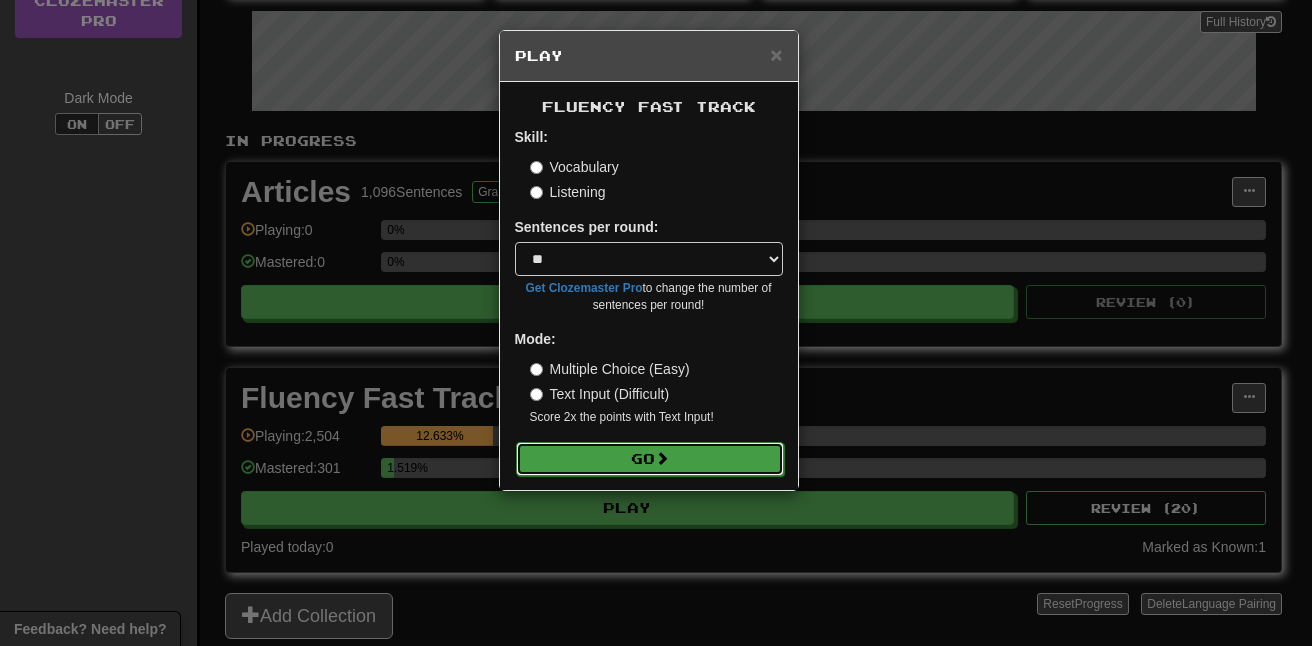 click on "Go" at bounding box center [650, 459] 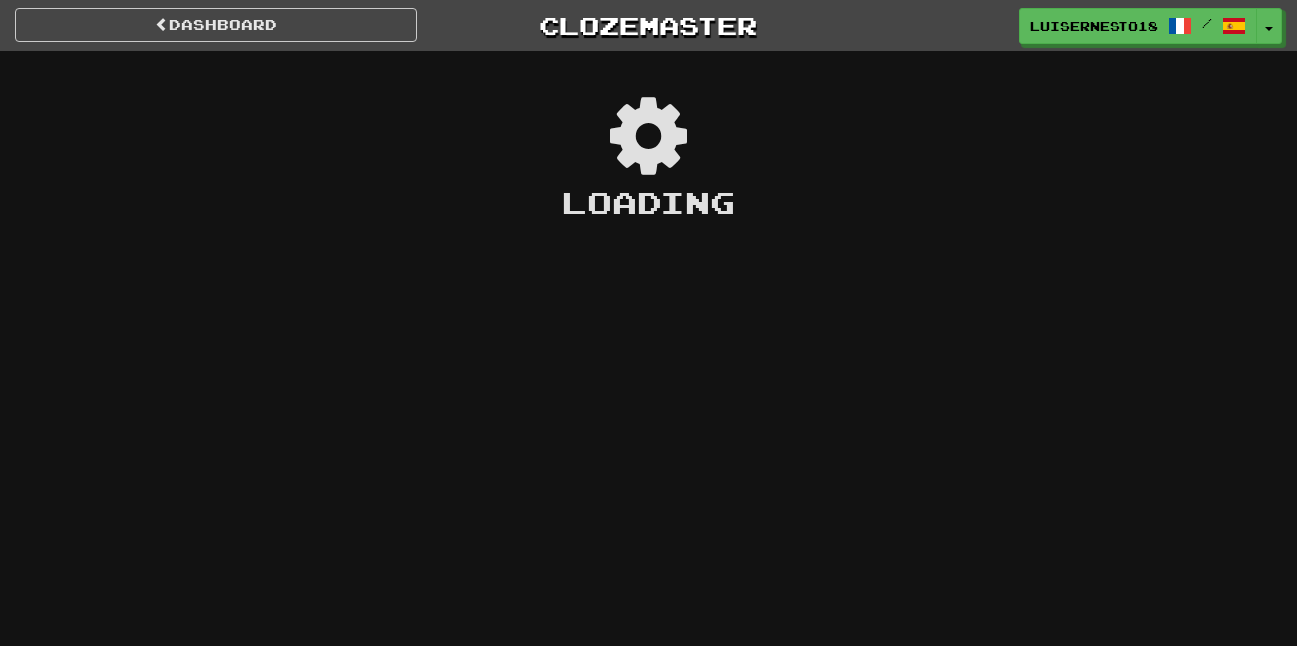 scroll, scrollTop: 0, scrollLeft: 0, axis: both 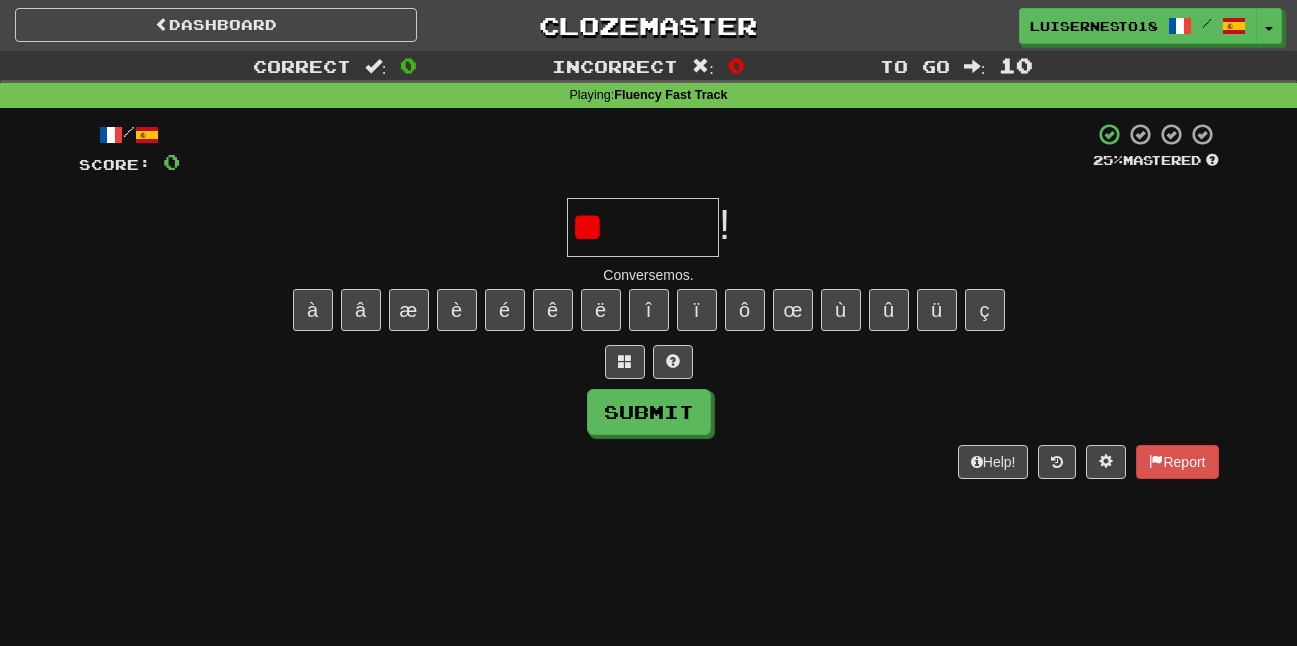 type on "*" 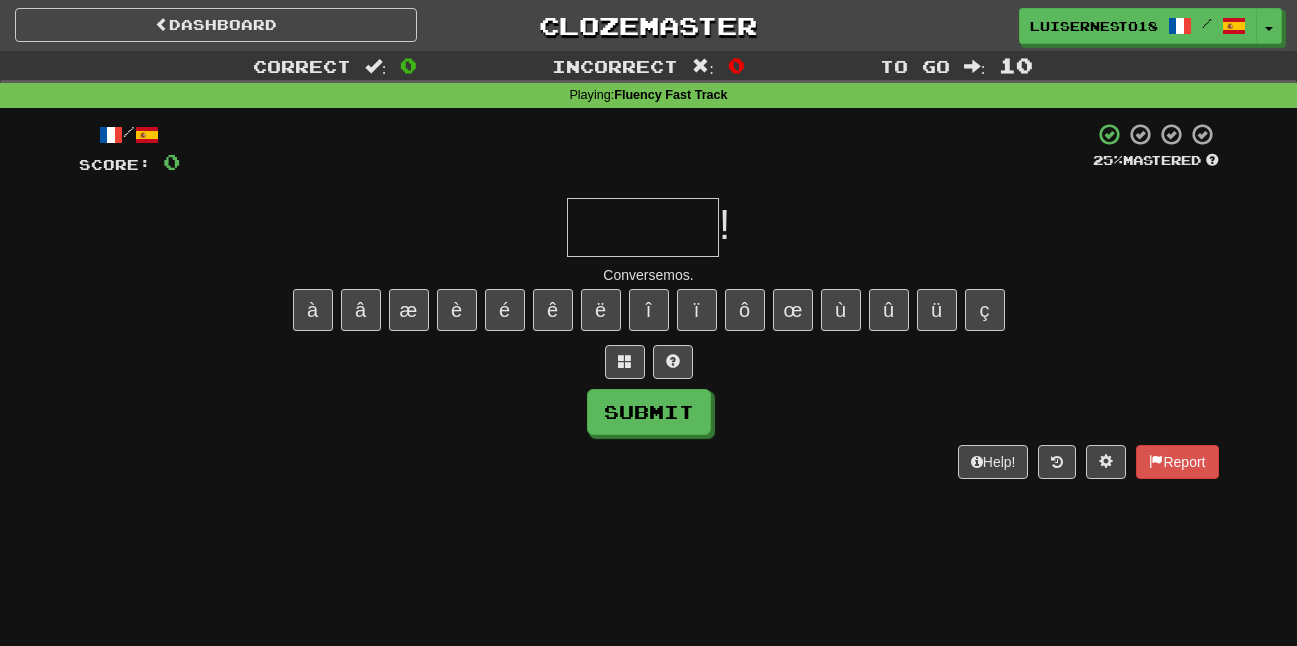 type on "*" 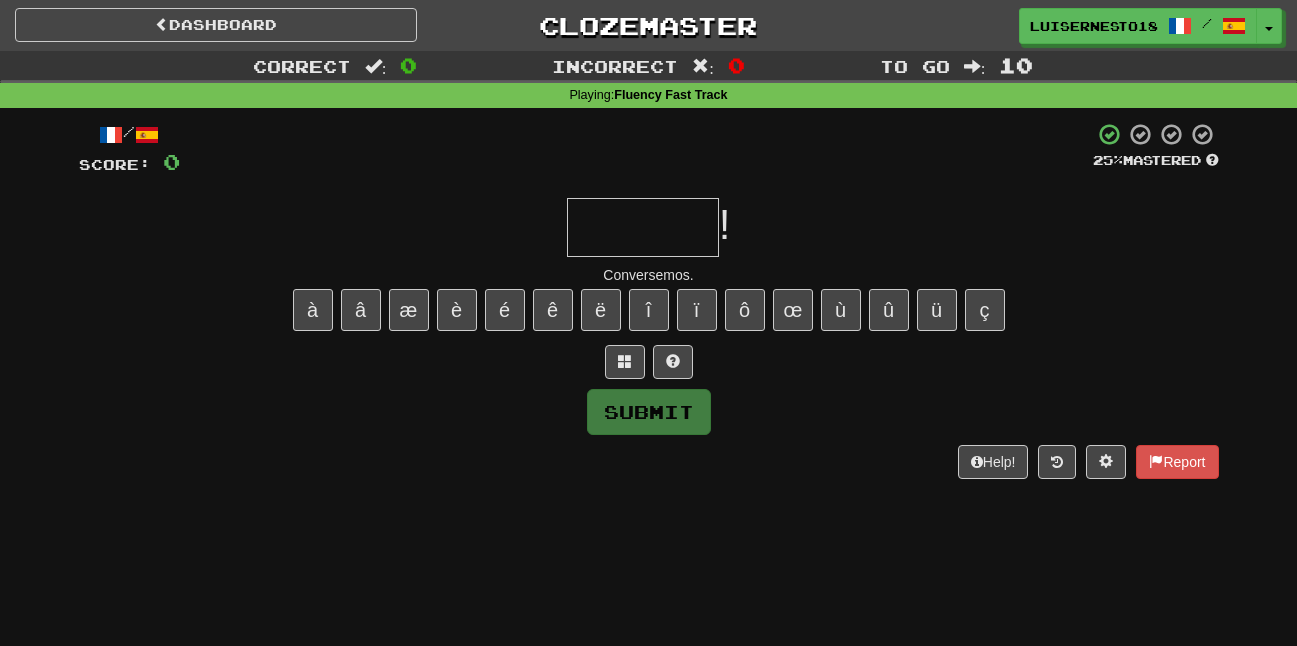 type on "*" 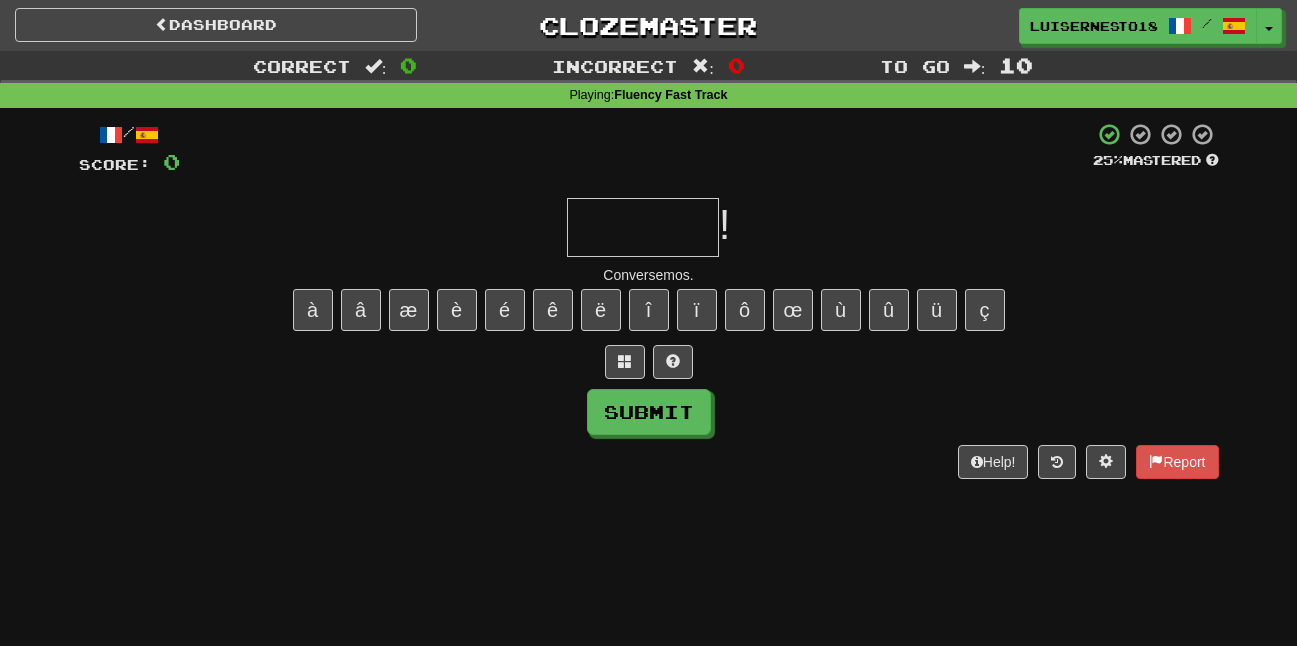 type on "*" 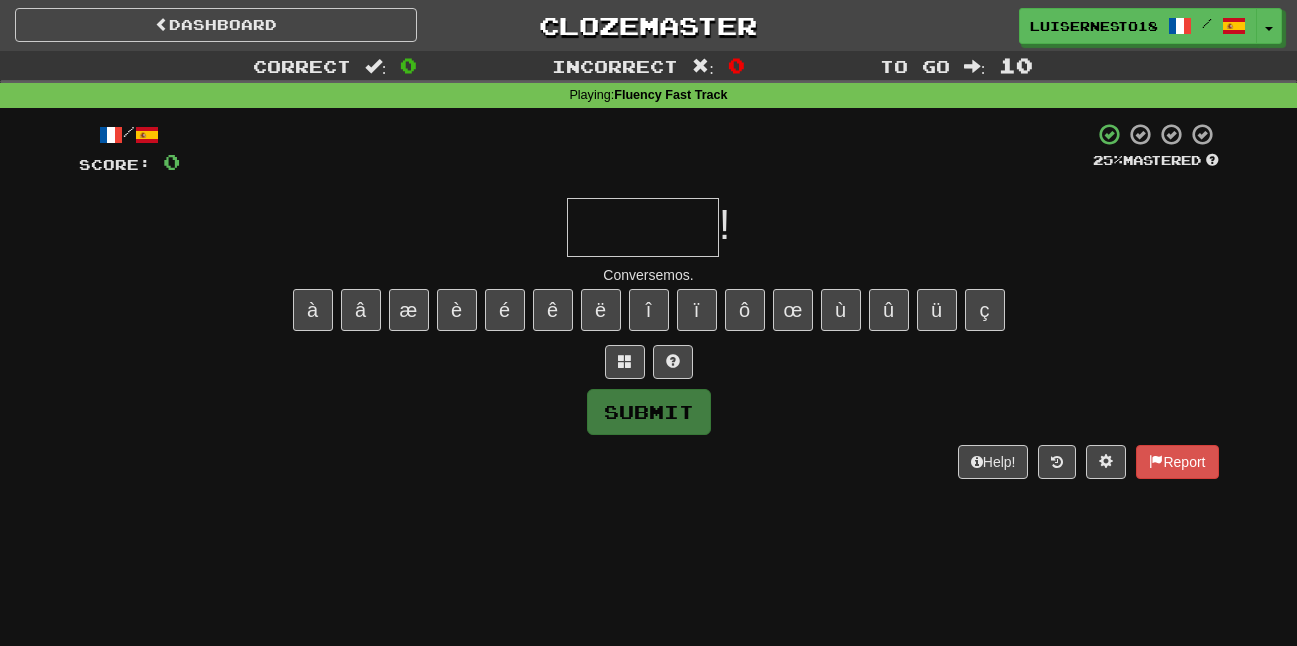 type on "*" 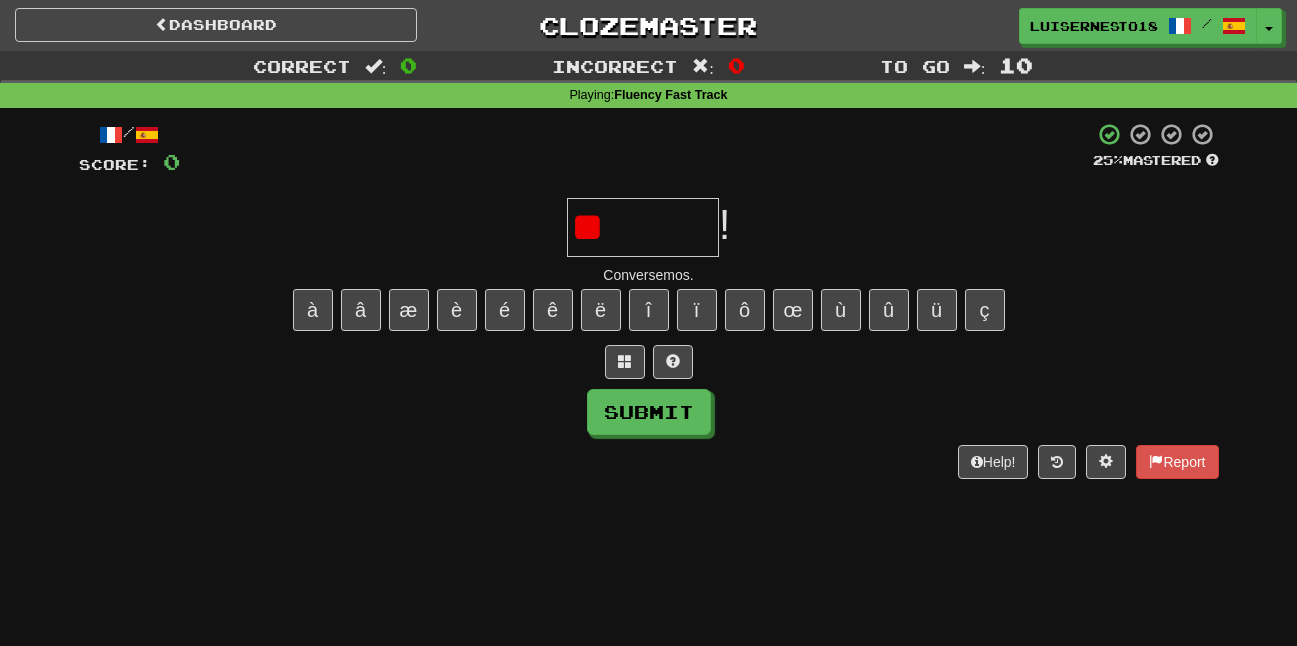 type on "*" 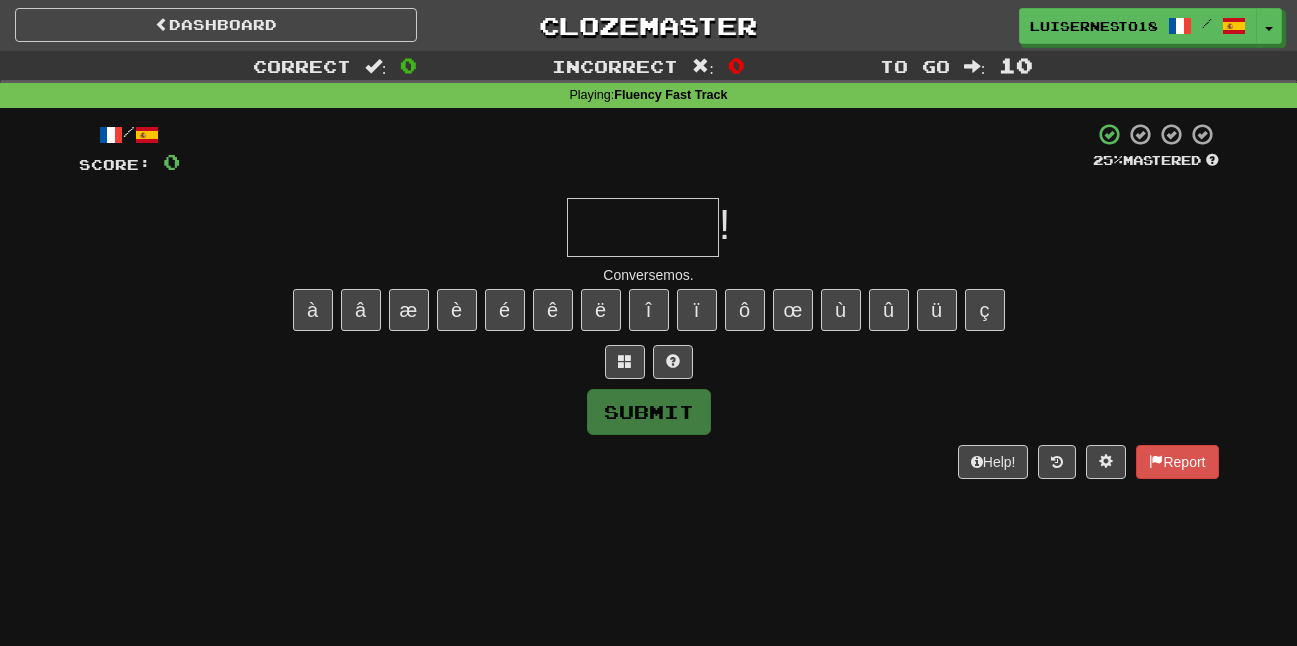 type on "*" 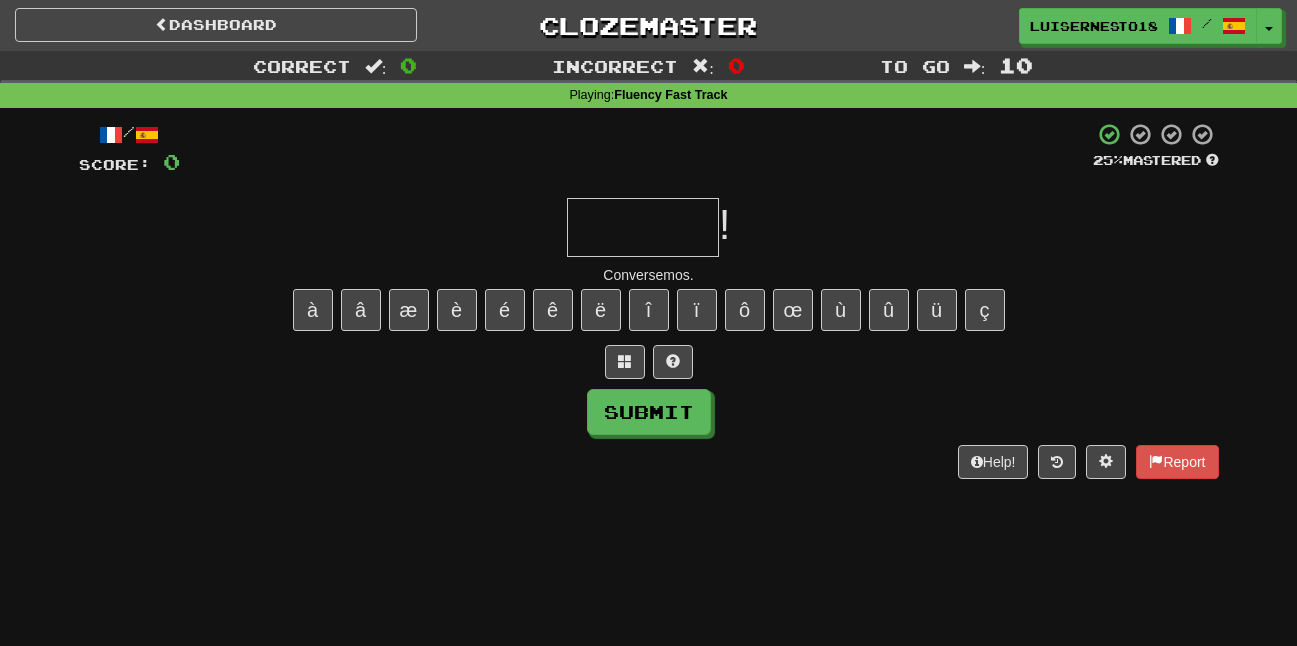 type on "*" 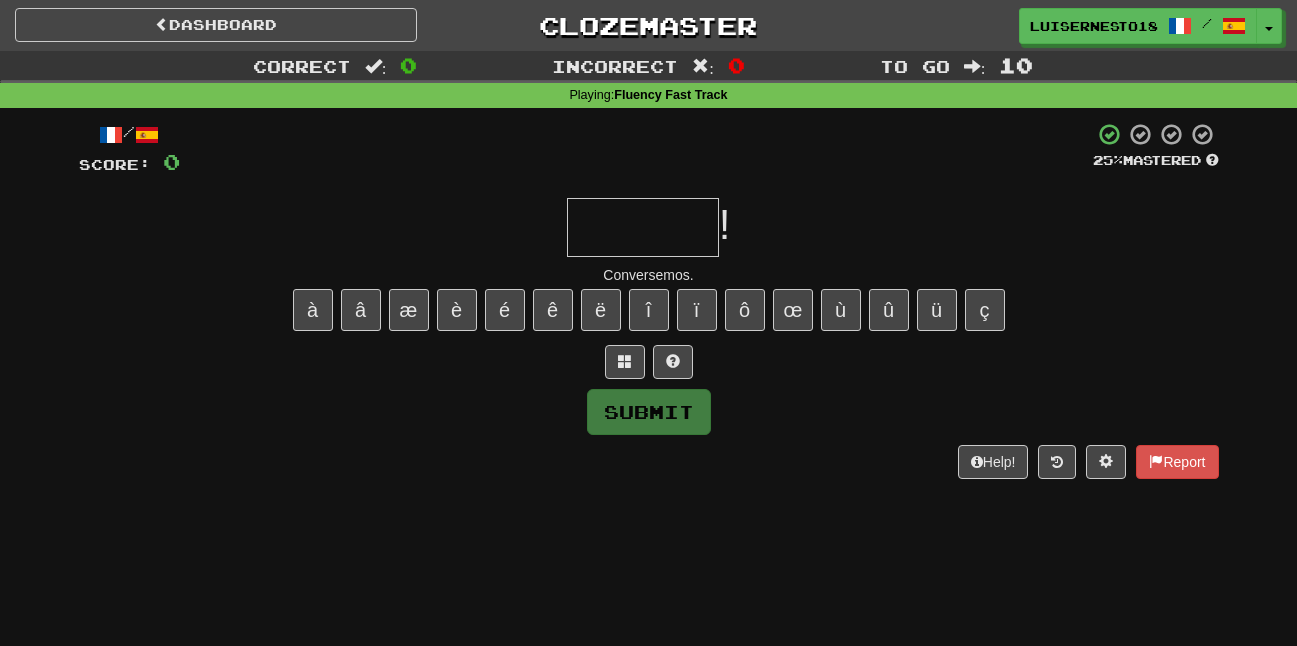 type on "*" 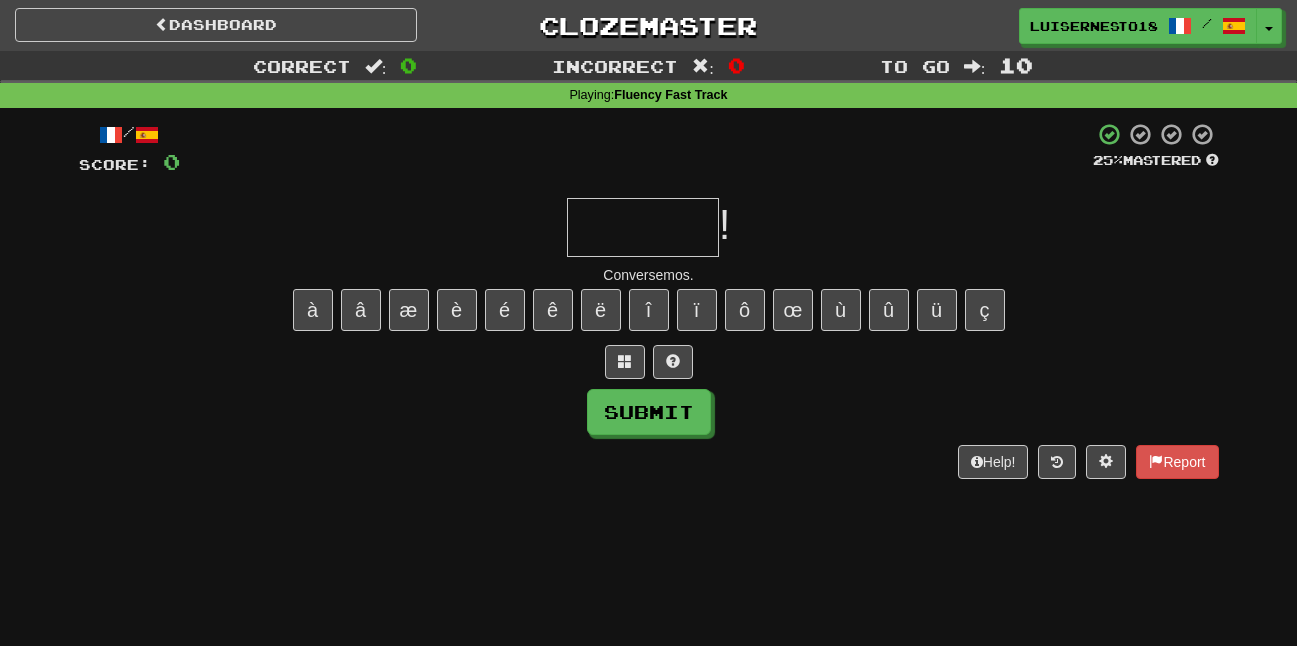 type on "*" 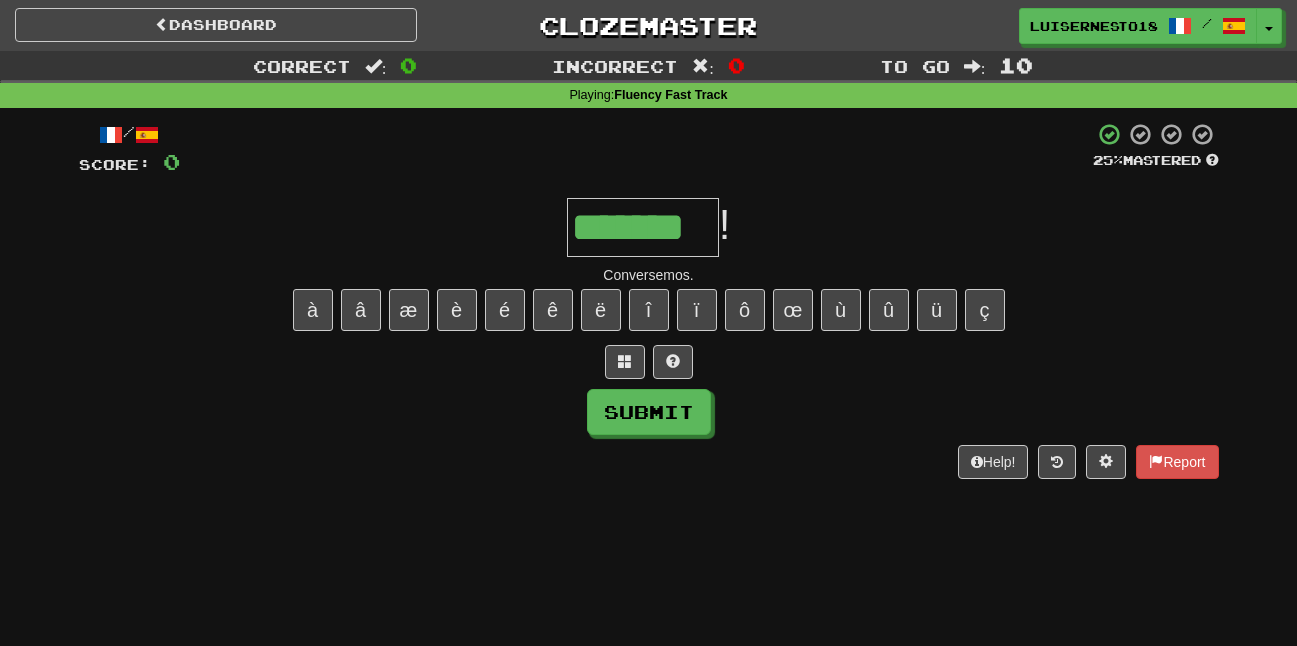 type on "*******" 